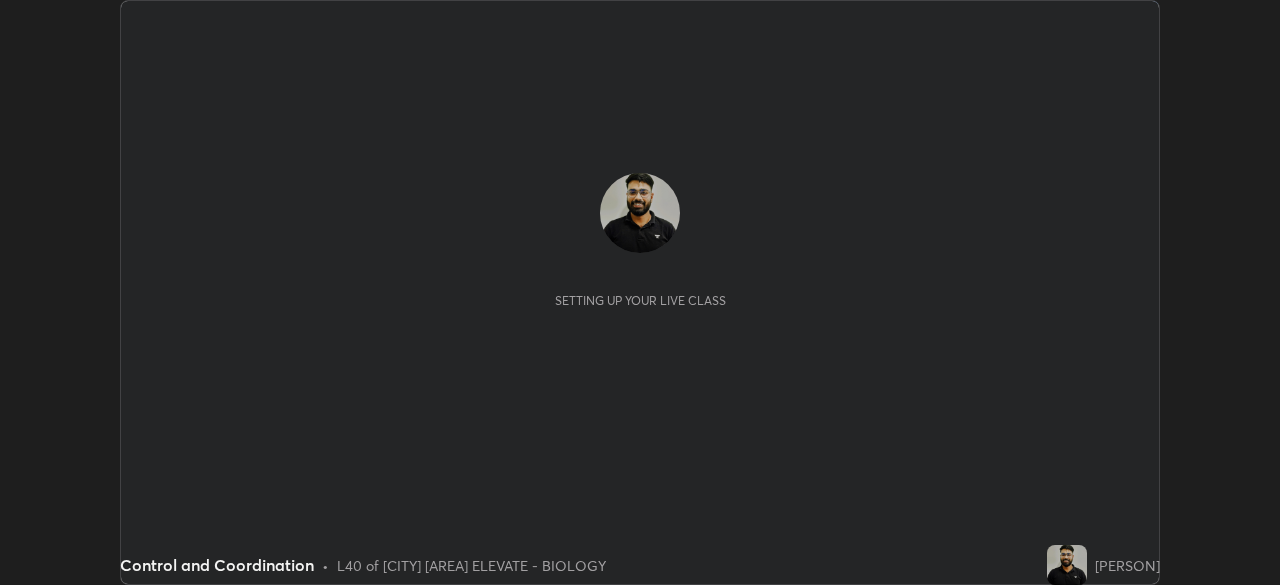 scroll, scrollTop: 0, scrollLeft: 0, axis: both 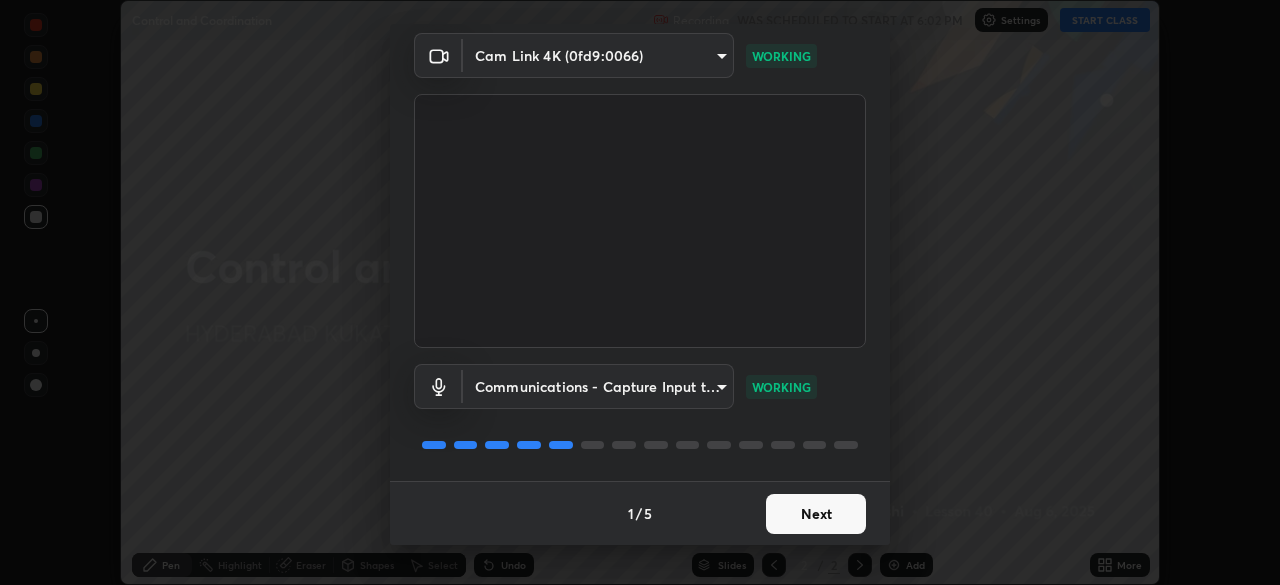 click on "Next" at bounding box center [816, 514] 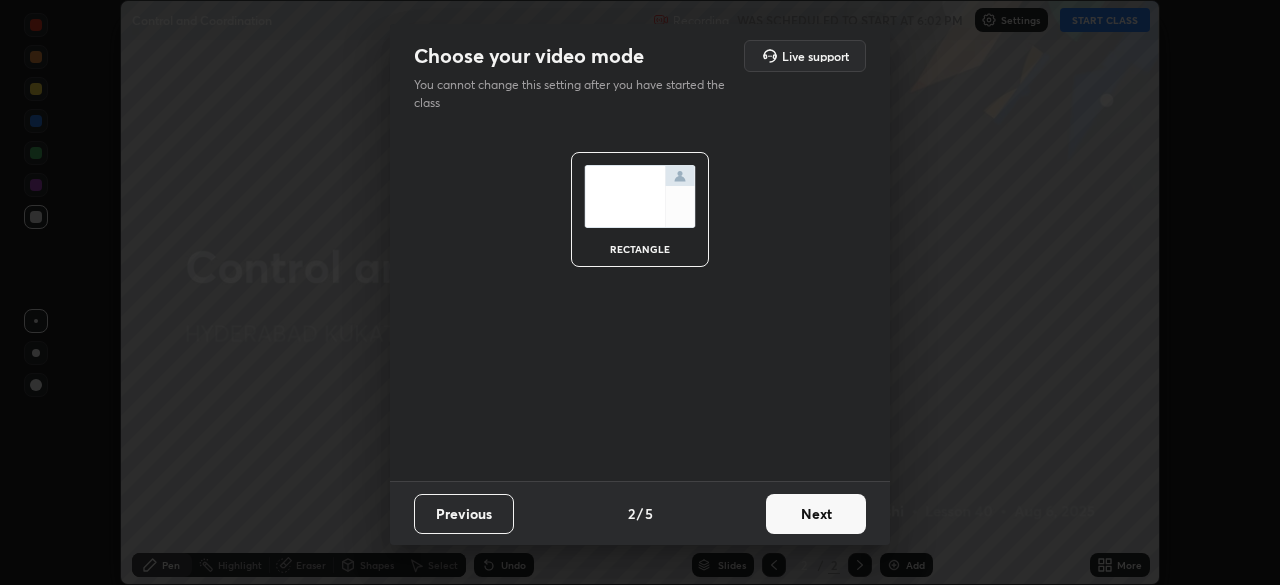 scroll, scrollTop: 0, scrollLeft: 0, axis: both 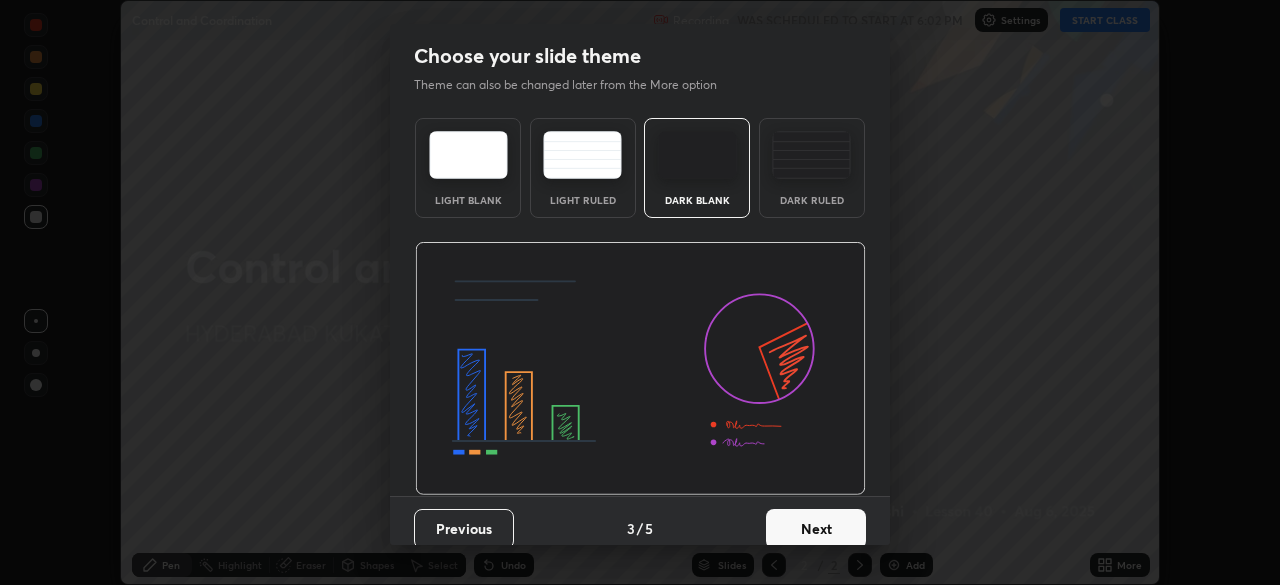 click on "Next" at bounding box center [816, 529] 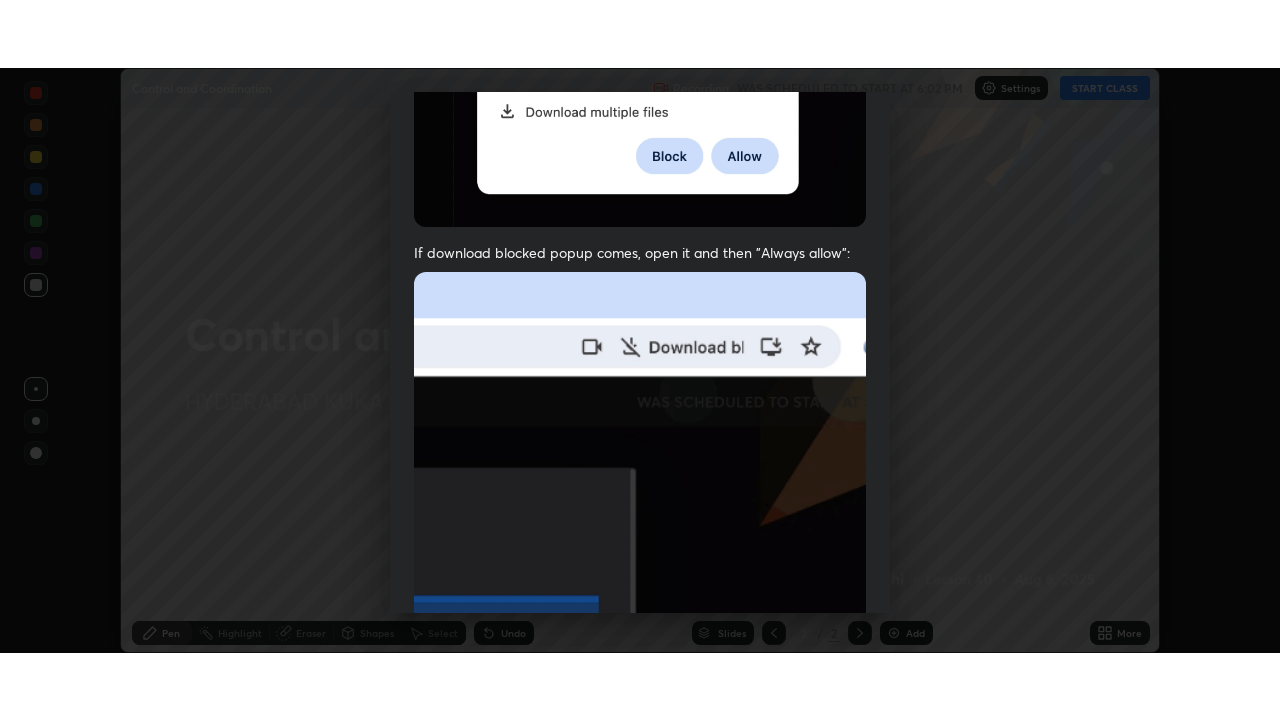 scroll, scrollTop: 479, scrollLeft: 0, axis: vertical 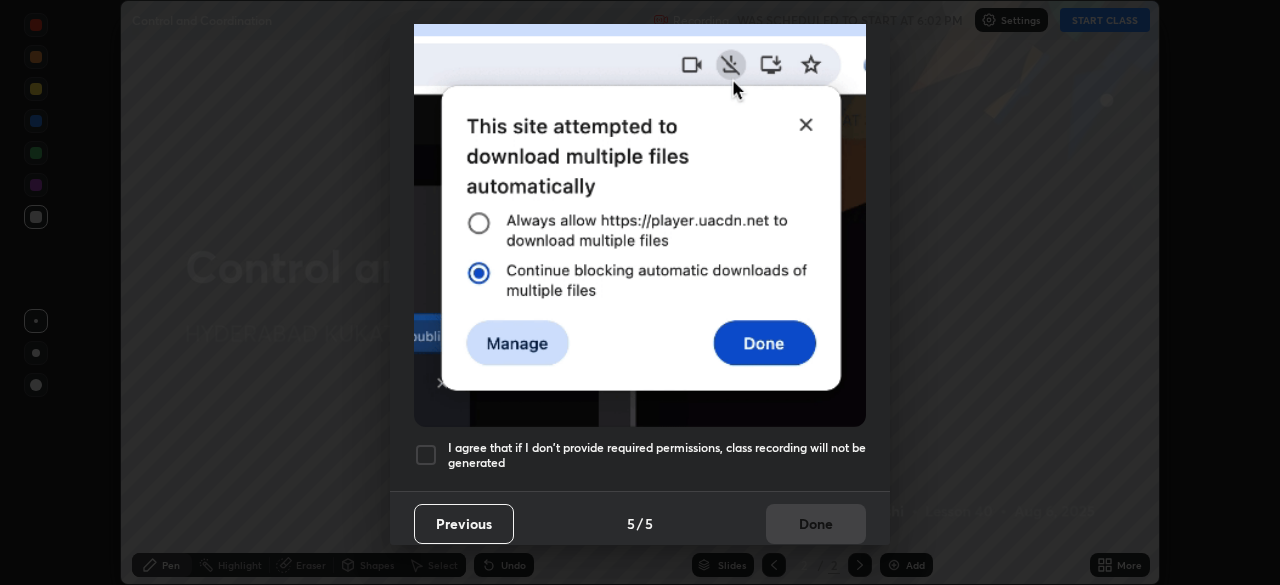 click at bounding box center (426, 455) 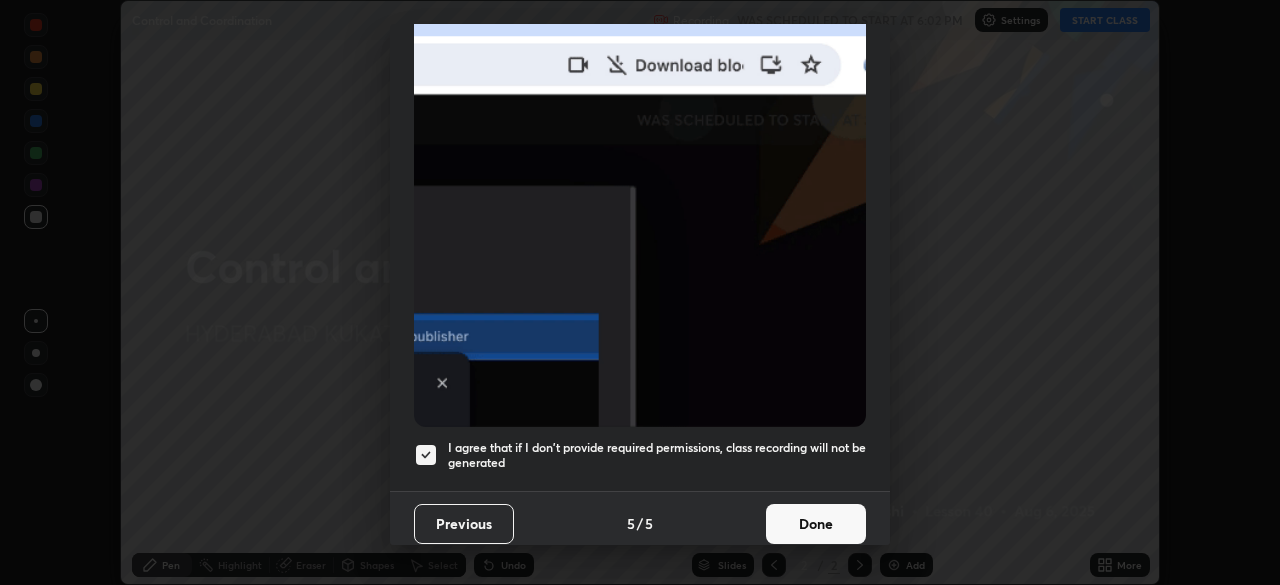 click on "Done" at bounding box center (816, 524) 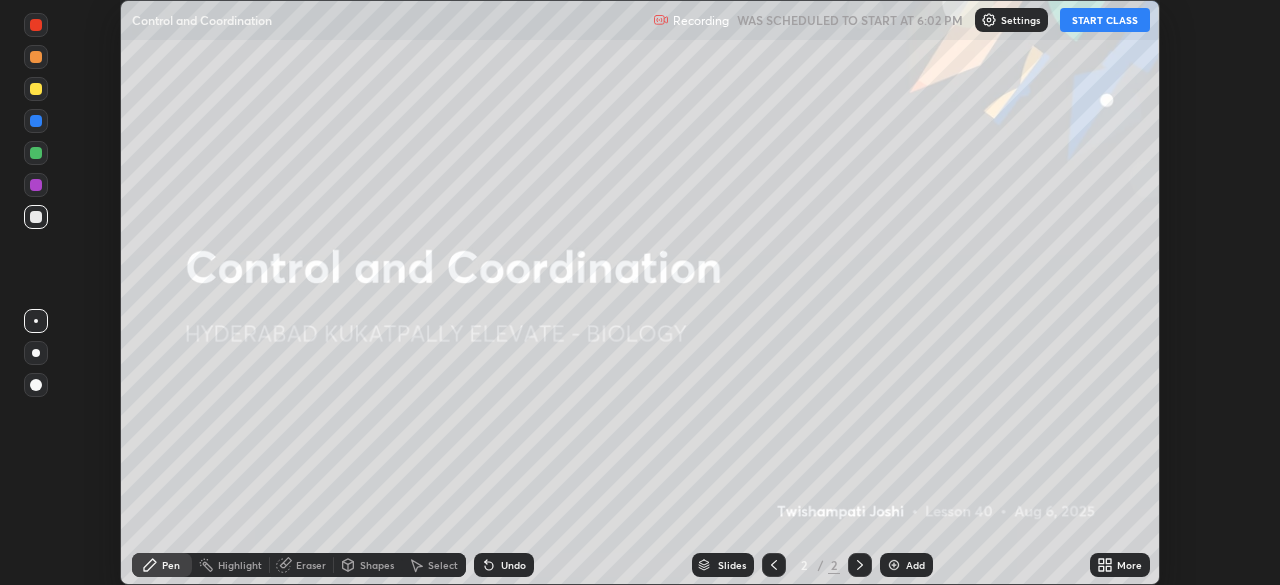 click on "START CLASS" at bounding box center [1105, 20] 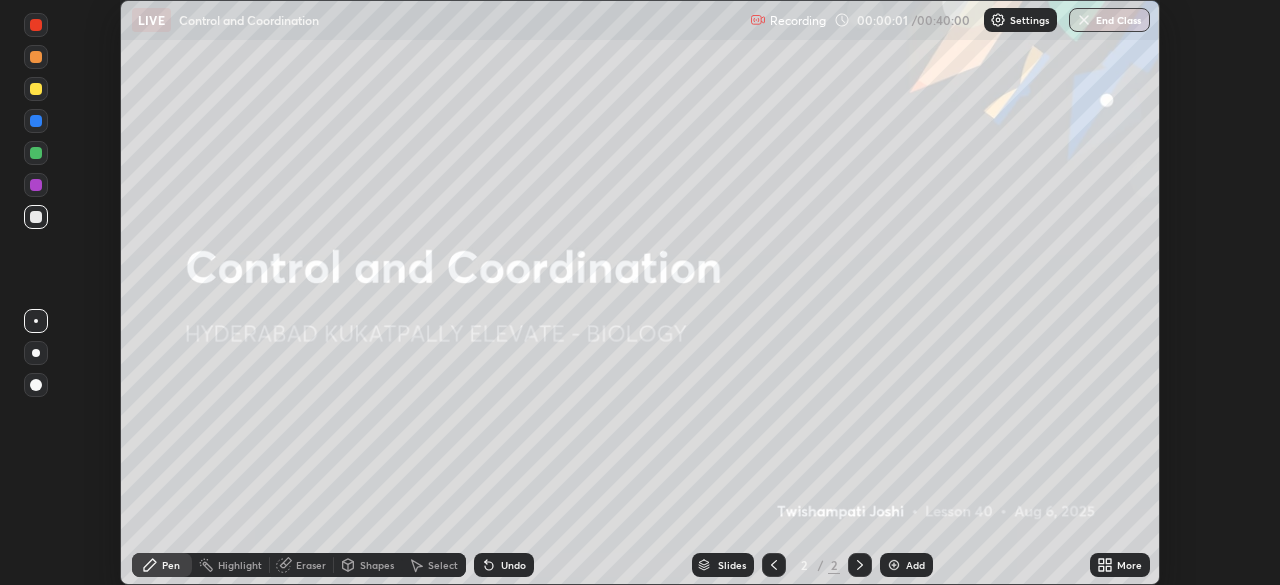 click 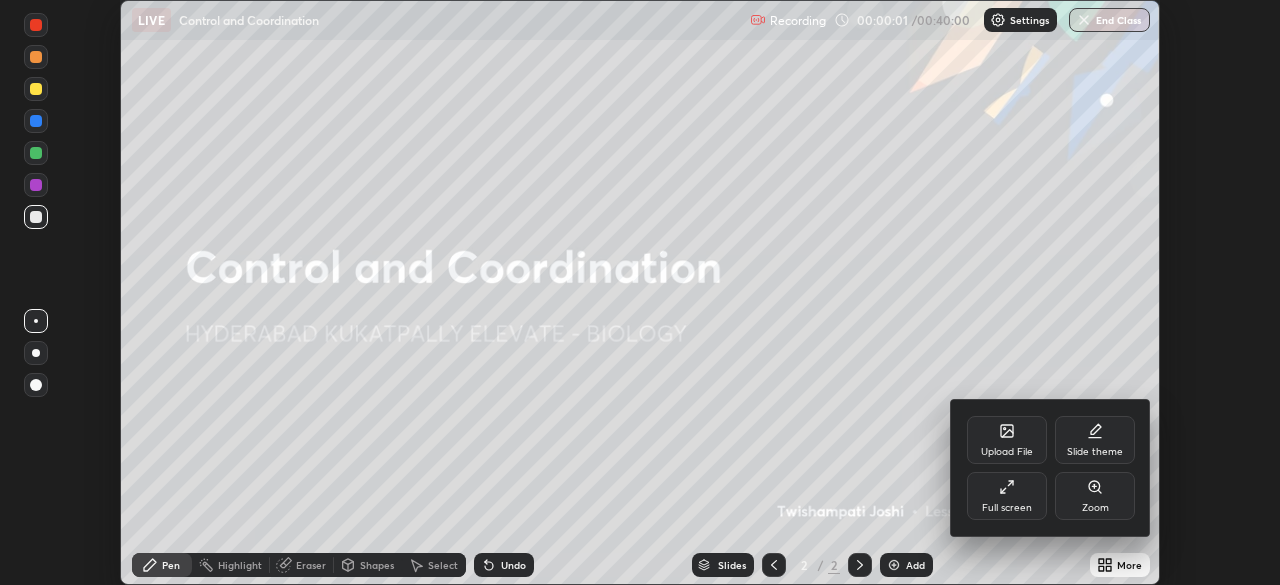 click on "Full screen" at bounding box center (1007, 496) 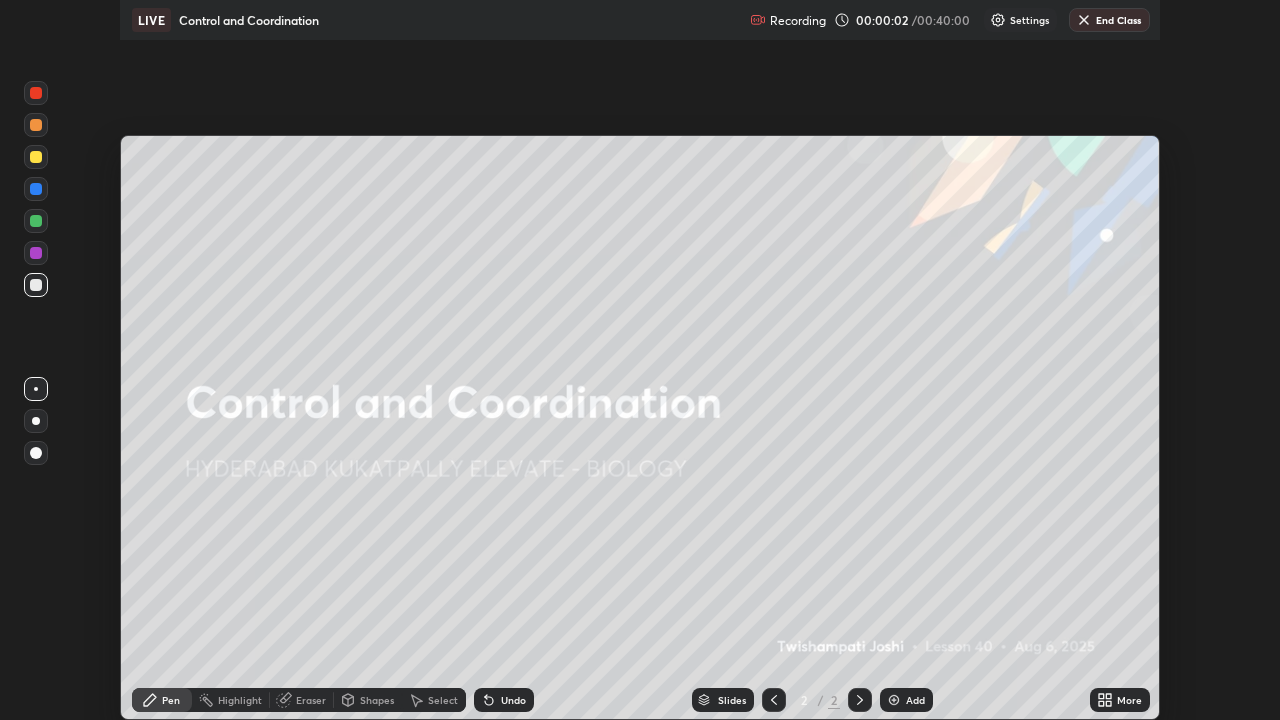 scroll, scrollTop: 99280, scrollLeft: 98720, axis: both 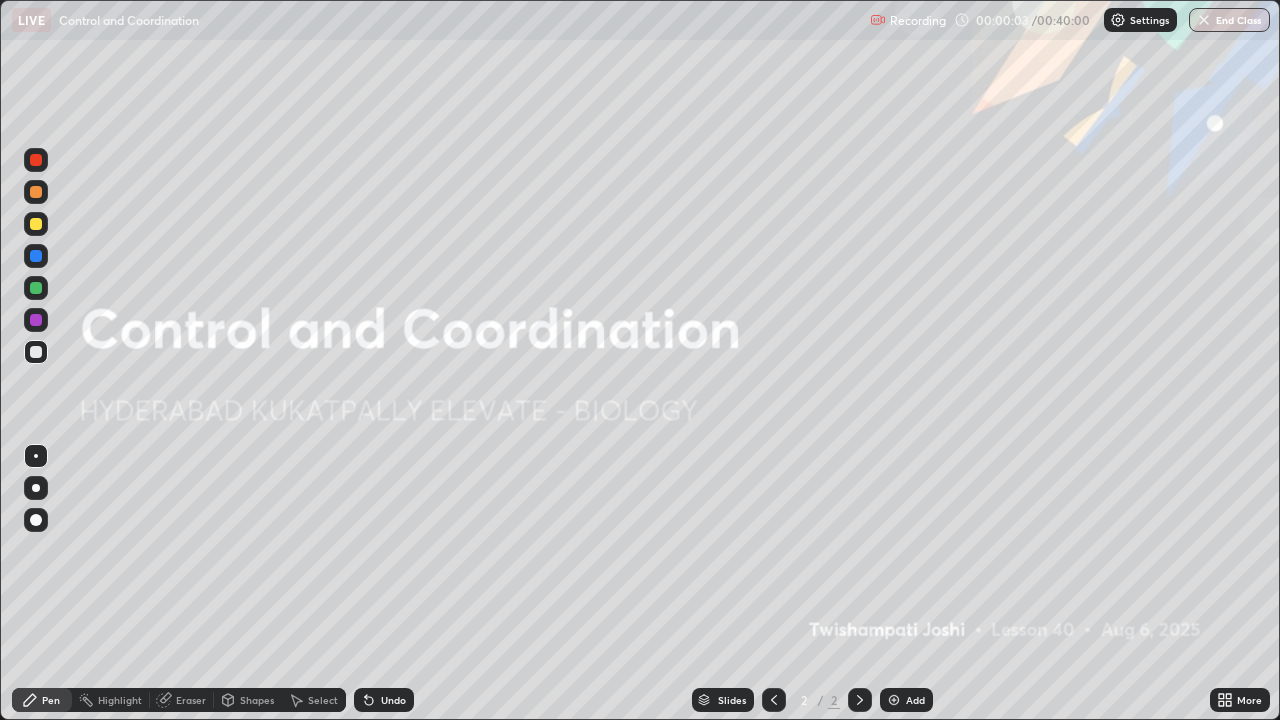 click at bounding box center (894, 700) 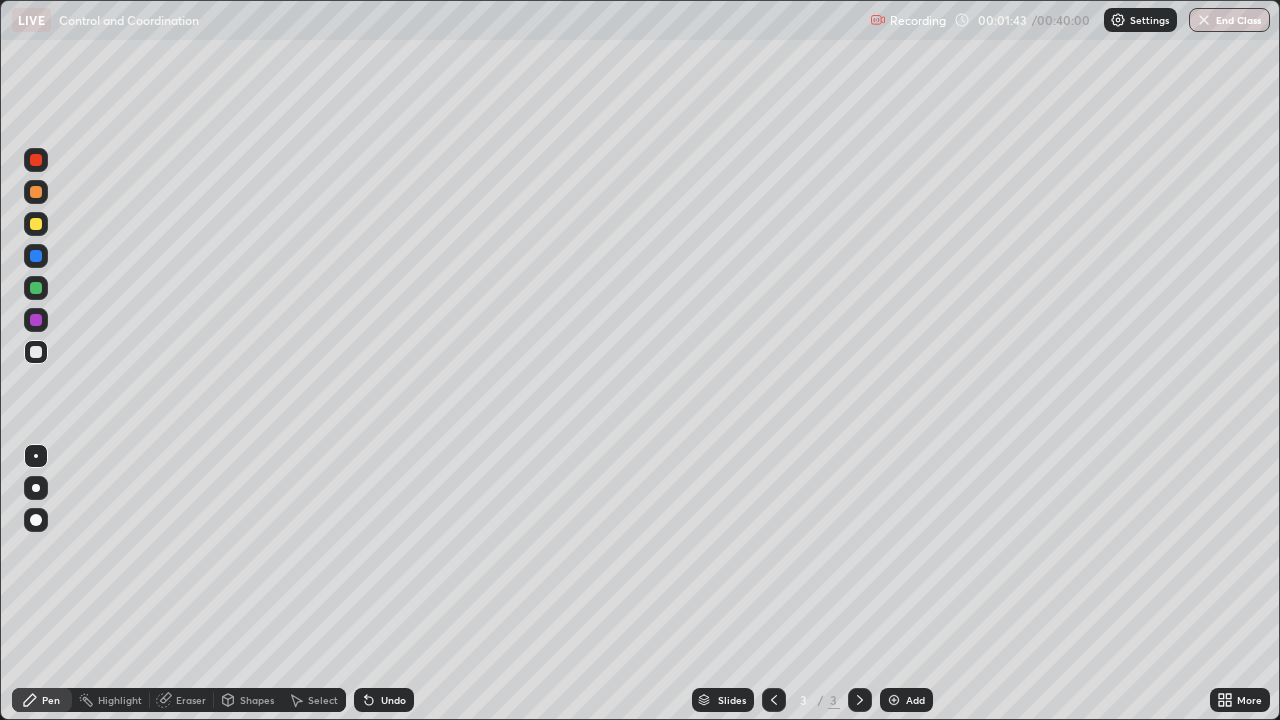 click at bounding box center [36, 320] 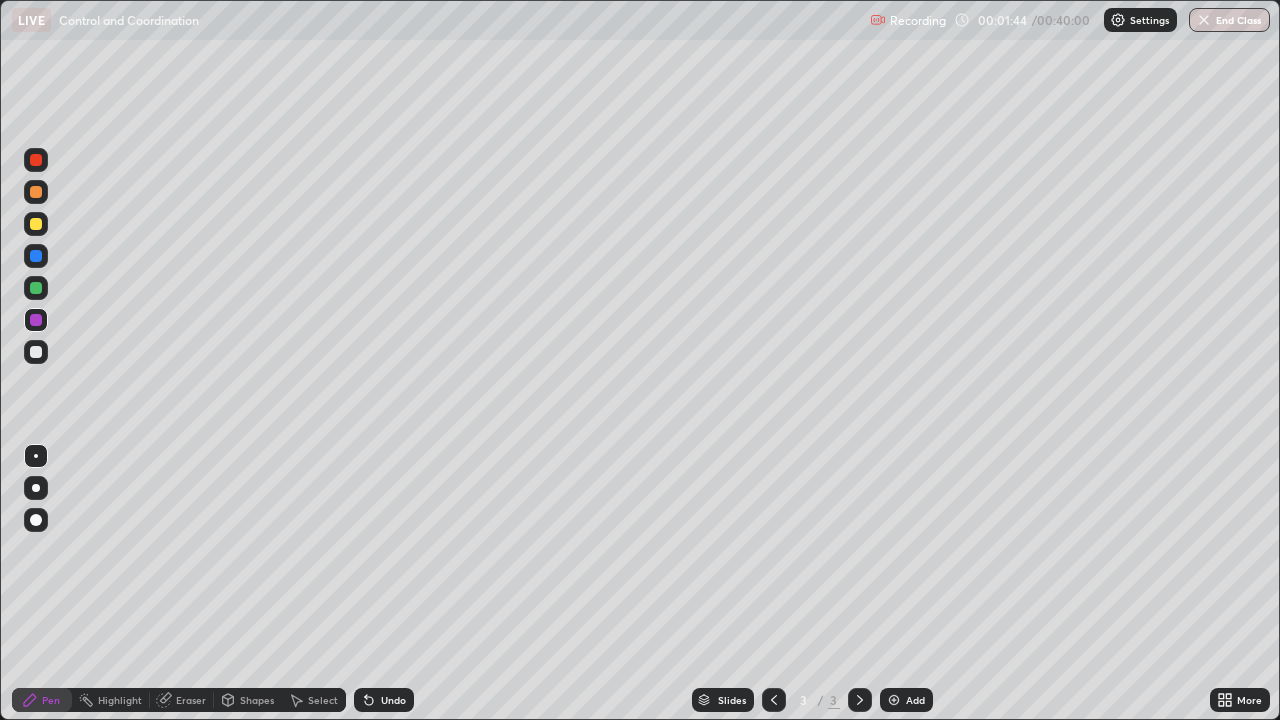 click at bounding box center (36, 488) 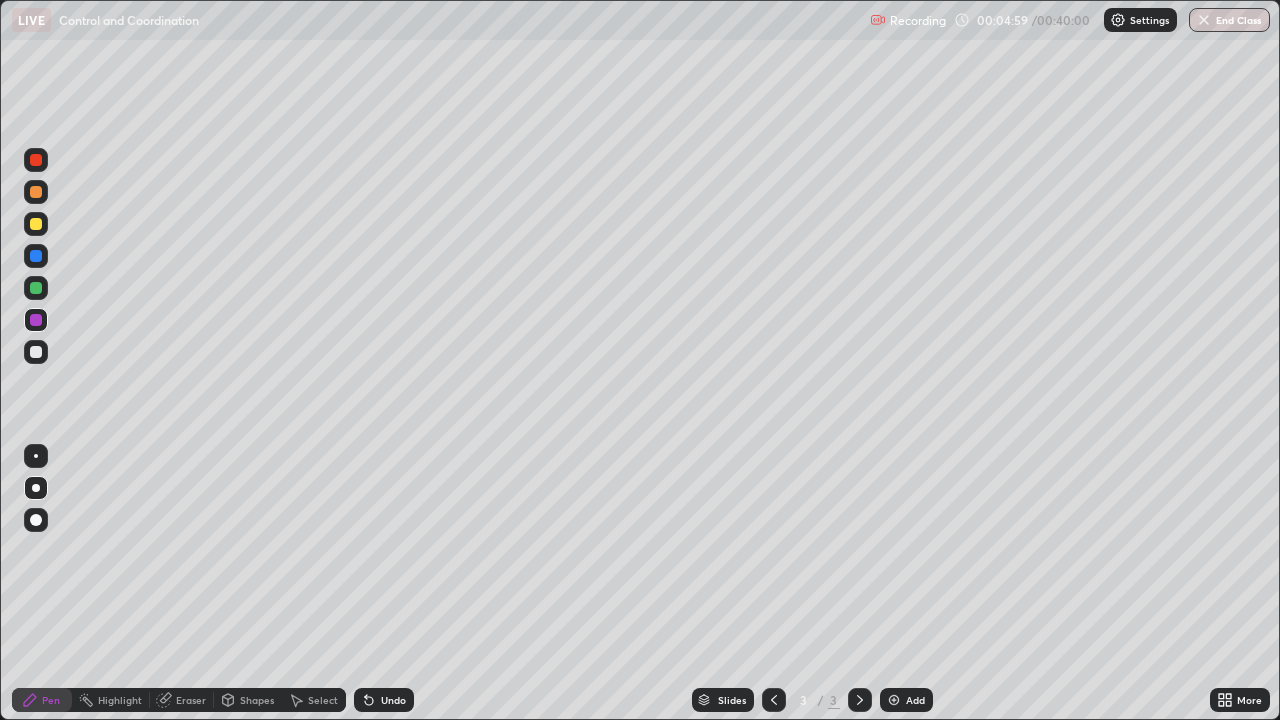 click at bounding box center (36, 288) 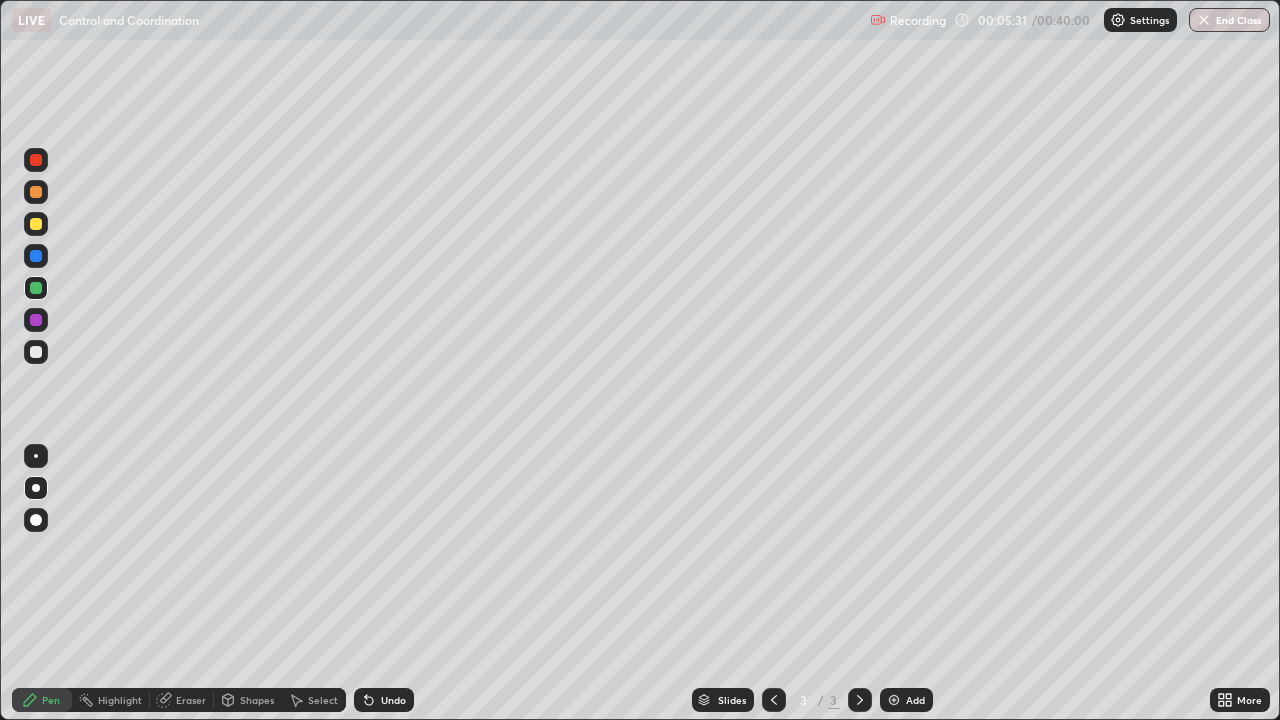 click at bounding box center (36, 352) 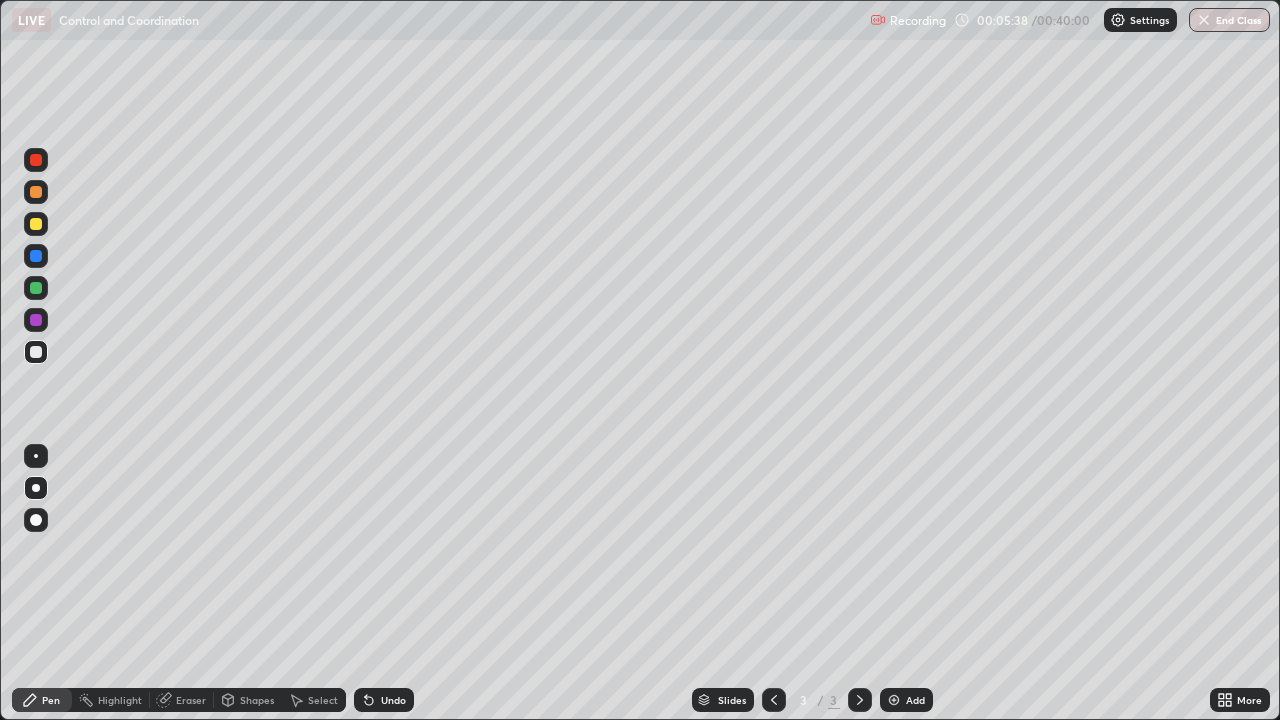 click at bounding box center (36, 320) 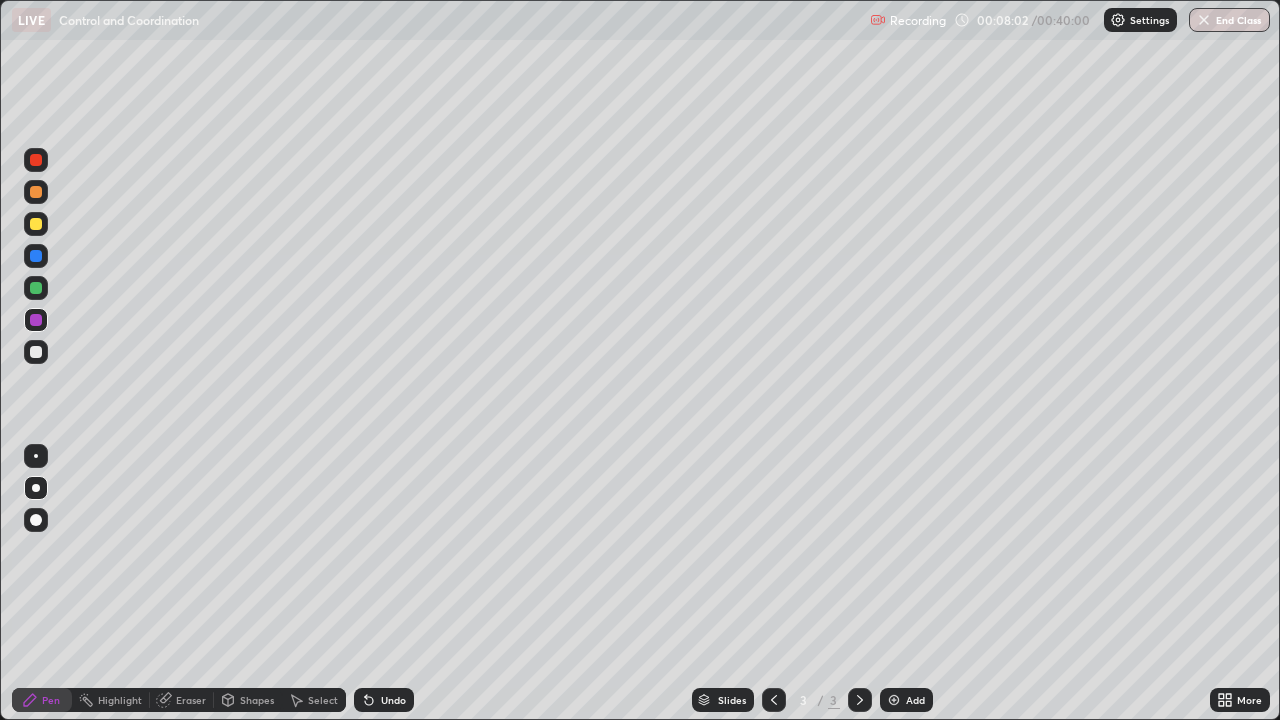 click 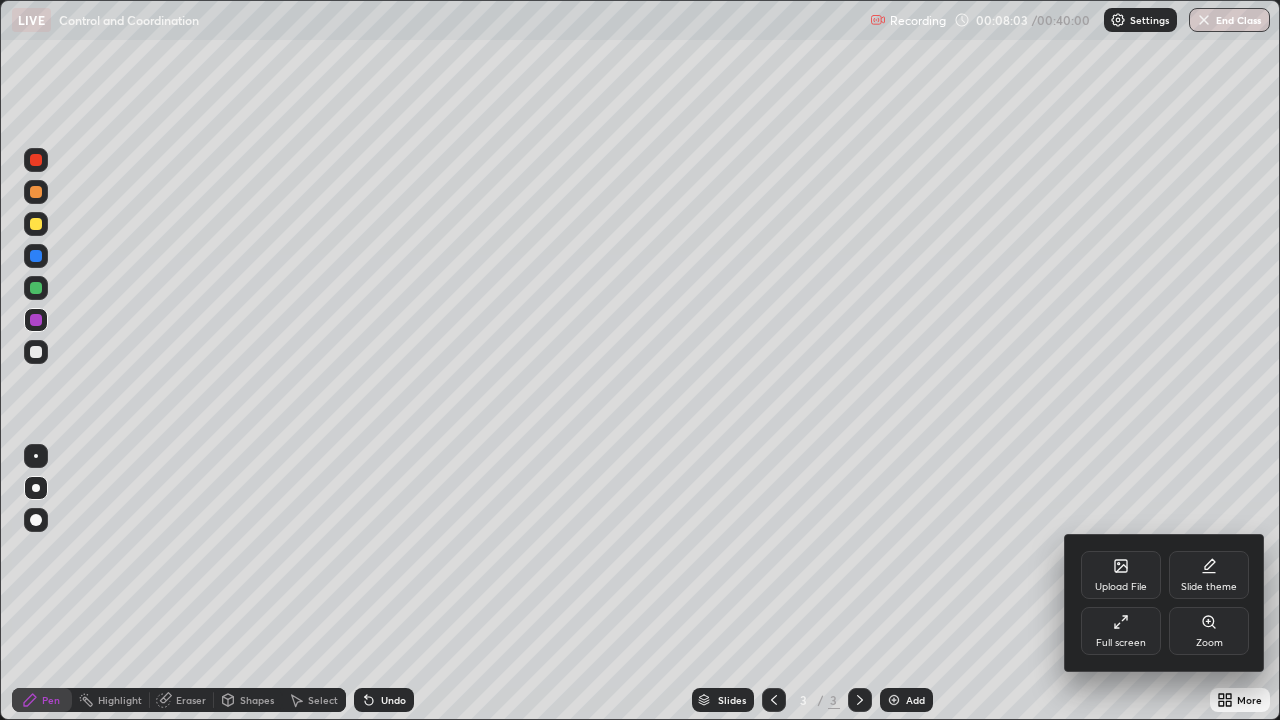 click on "Upload File" at bounding box center (1121, 587) 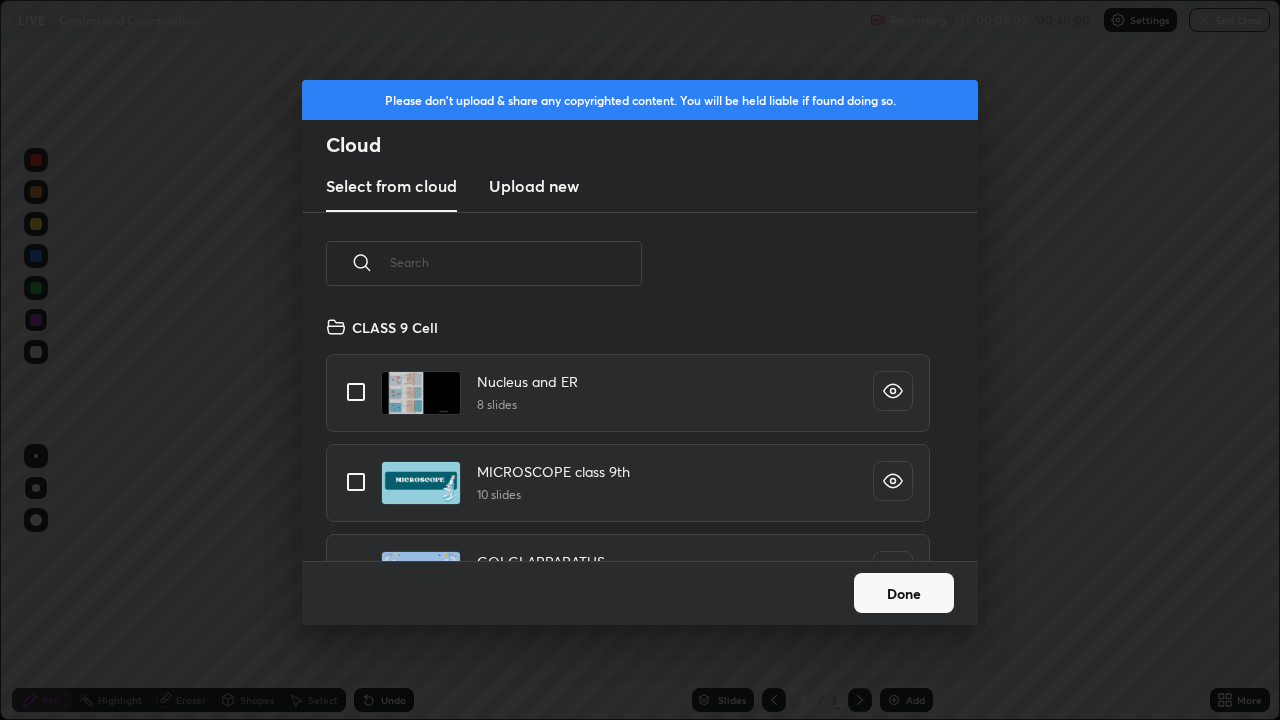 scroll, scrollTop: 7, scrollLeft: 11, axis: both 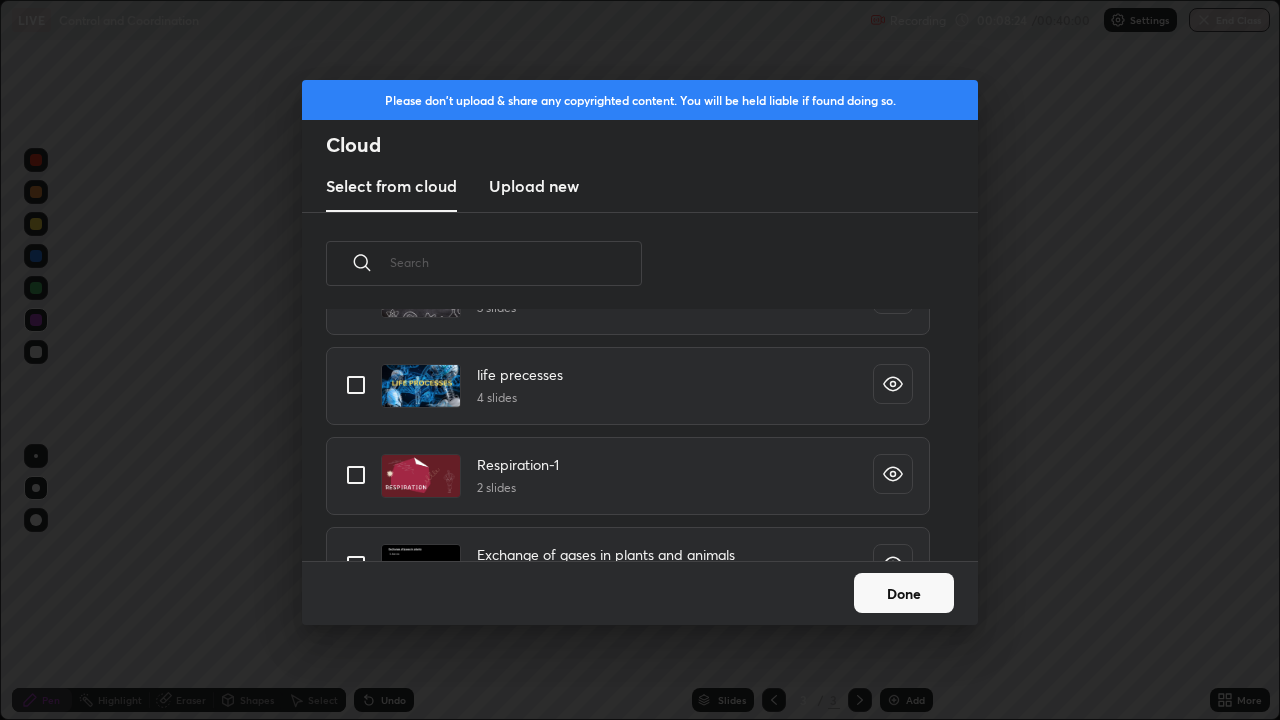 click at bounding box center (893, 384) 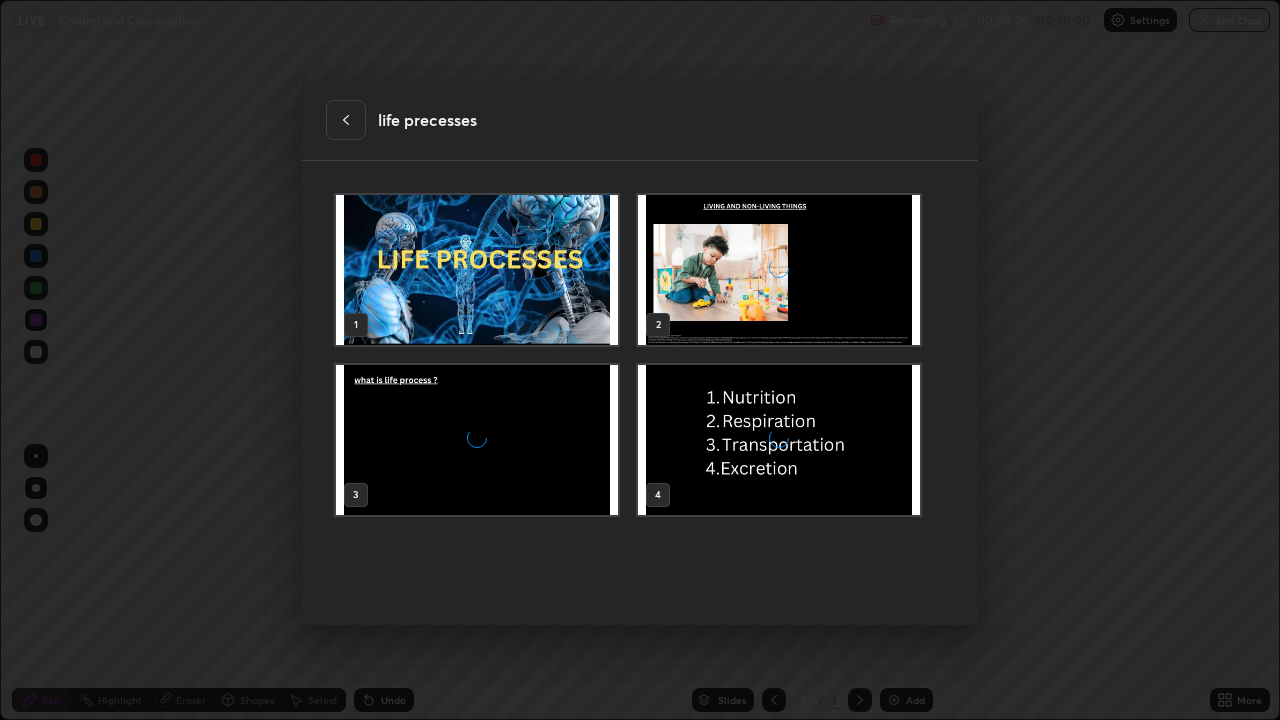 scroll, scrollTop: 7, scrollLeft: 11, axis: both 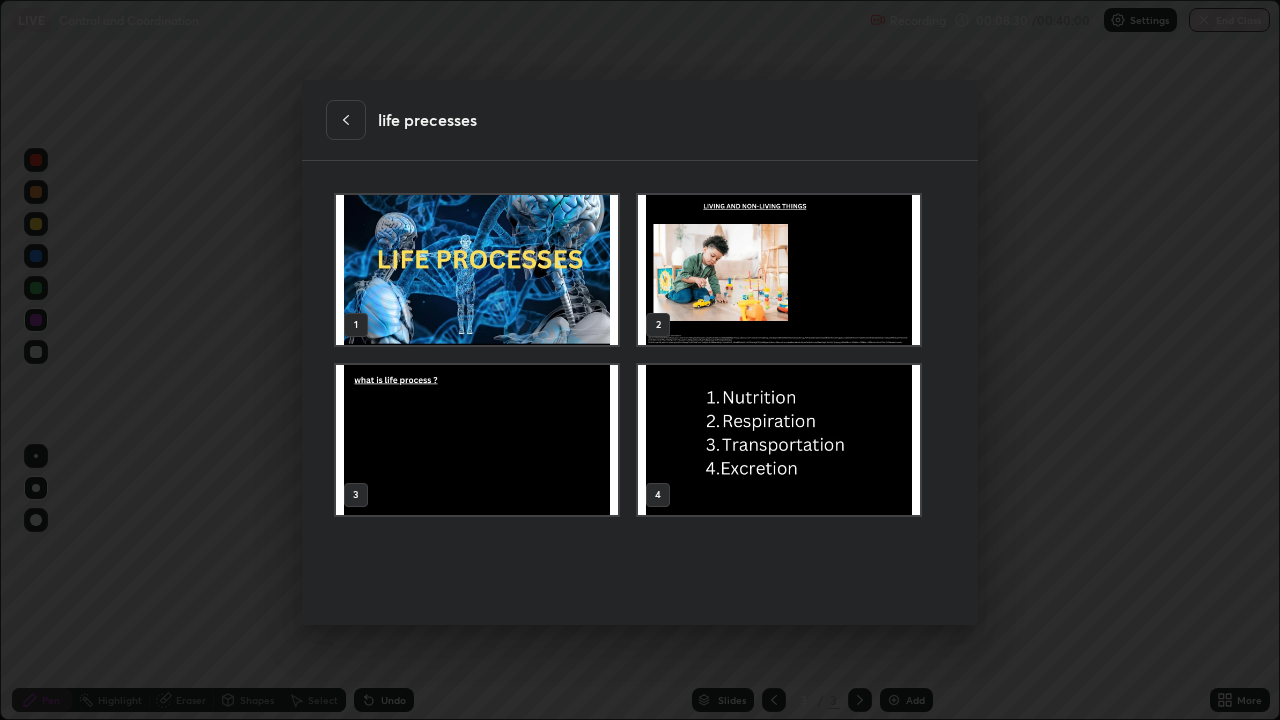 click at bounding box center [346, 120] 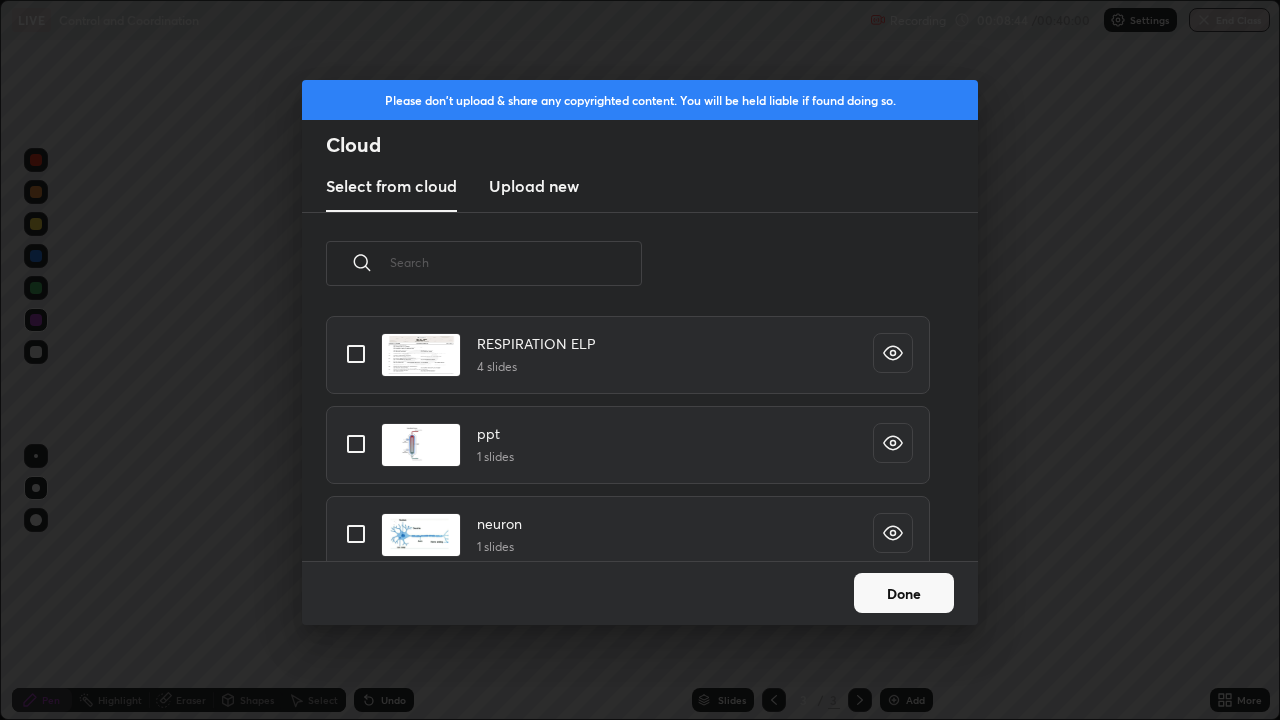 scroll, scrollTop: 3954, scrollLeft: 0, axis: vertical 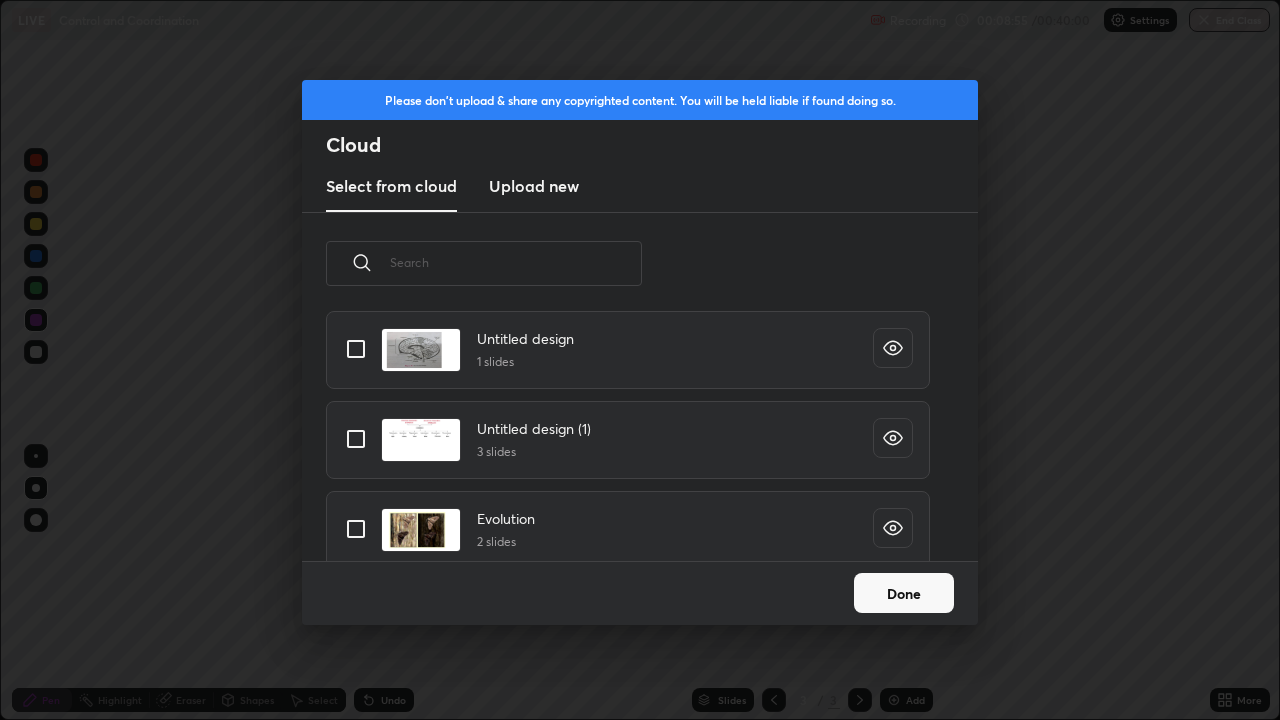 click 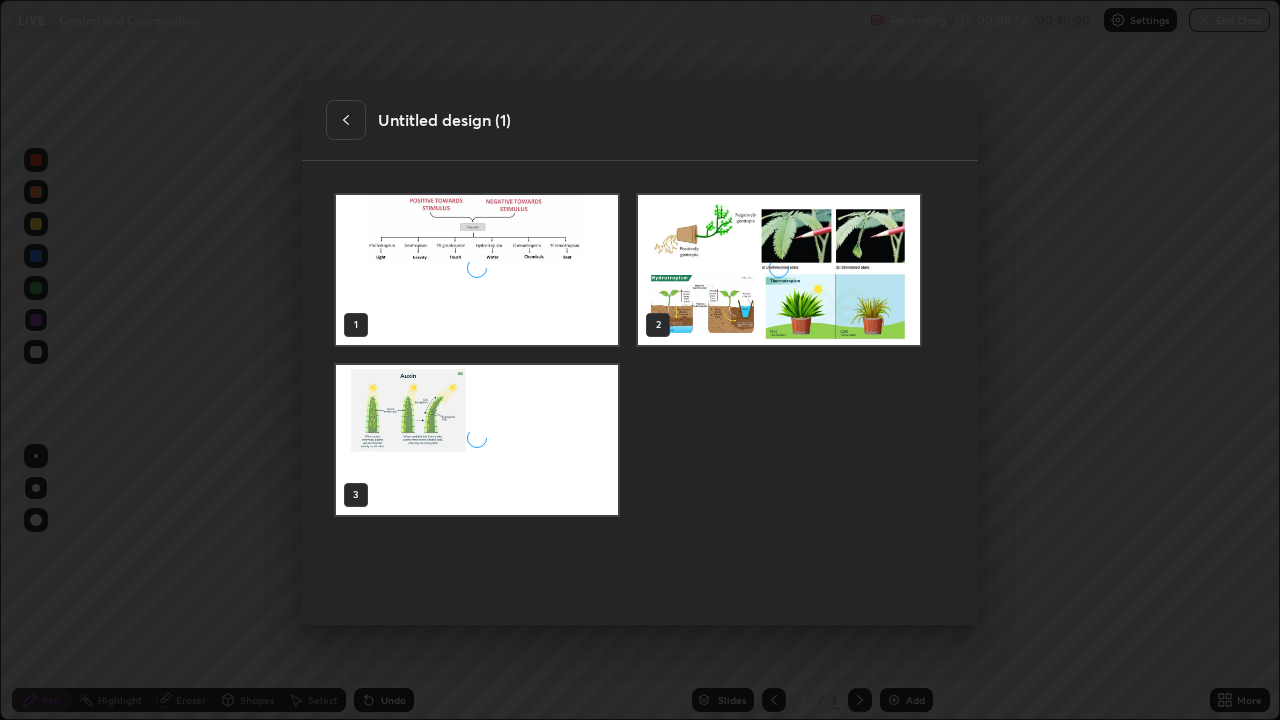 scroll, scrollTop: 7, scrollLeft: 11, axis: both 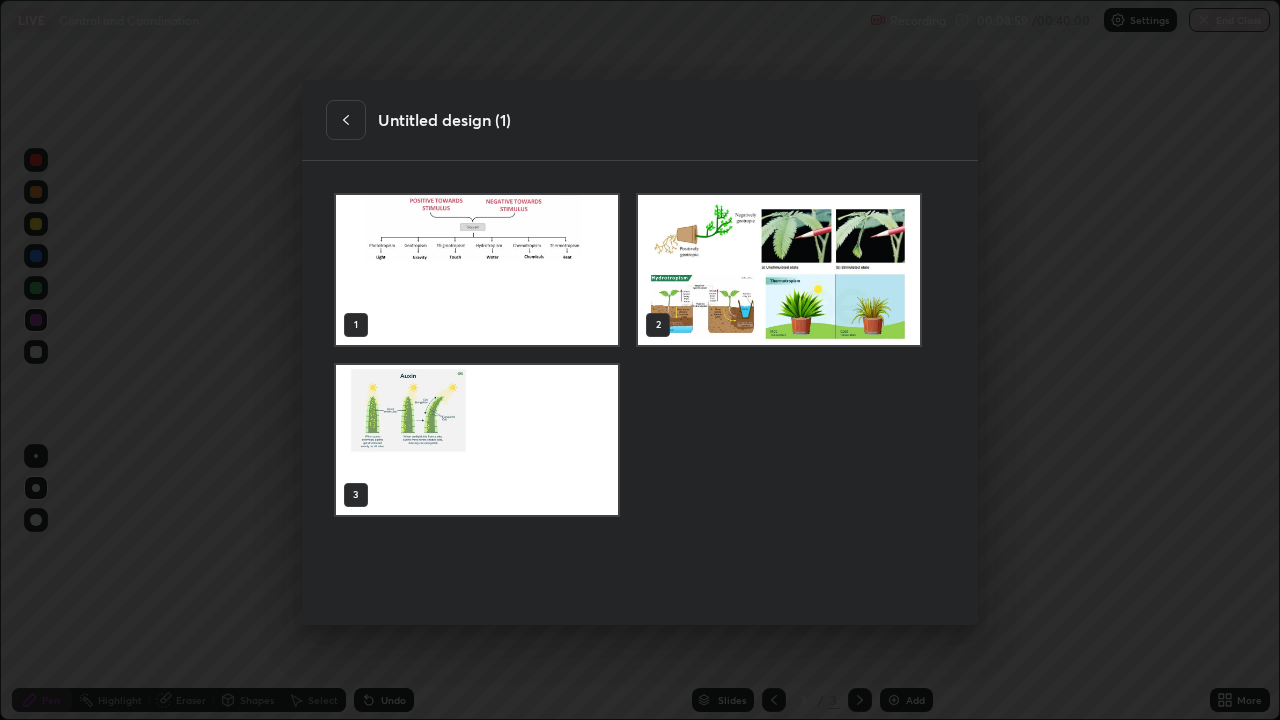 click at bounding box center (477, 270) 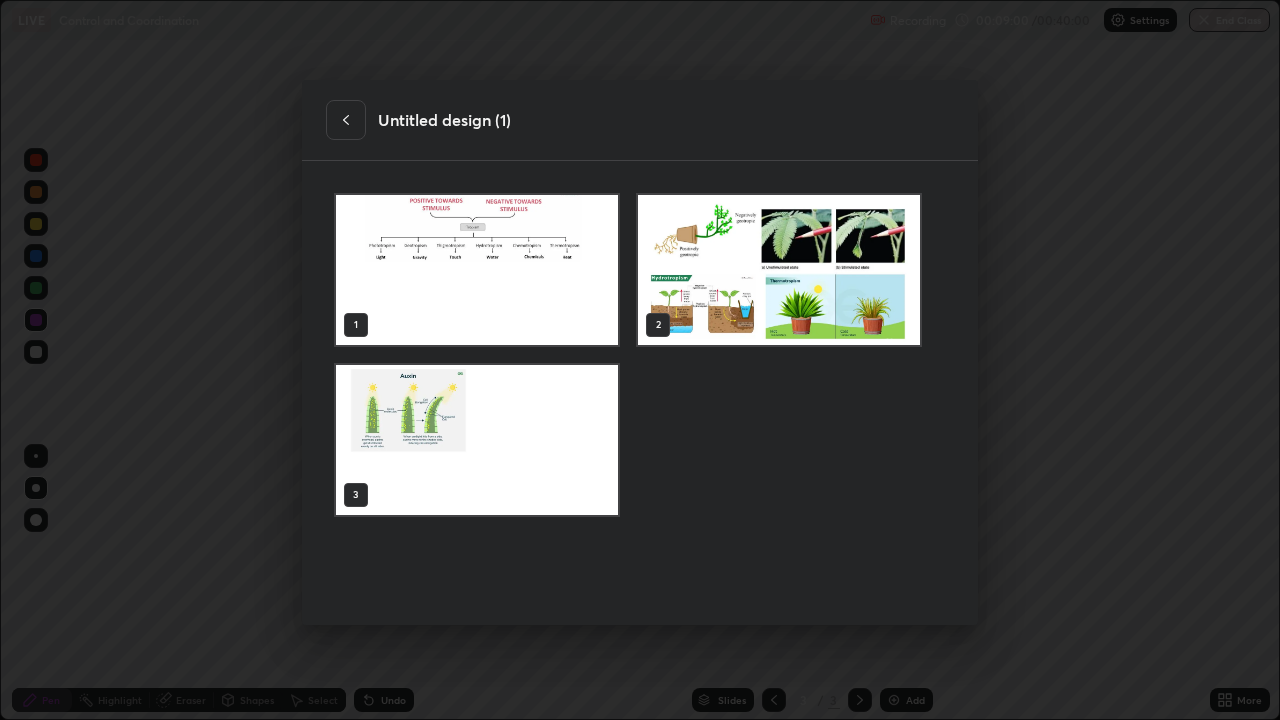 click at bounding box center (477, 270) 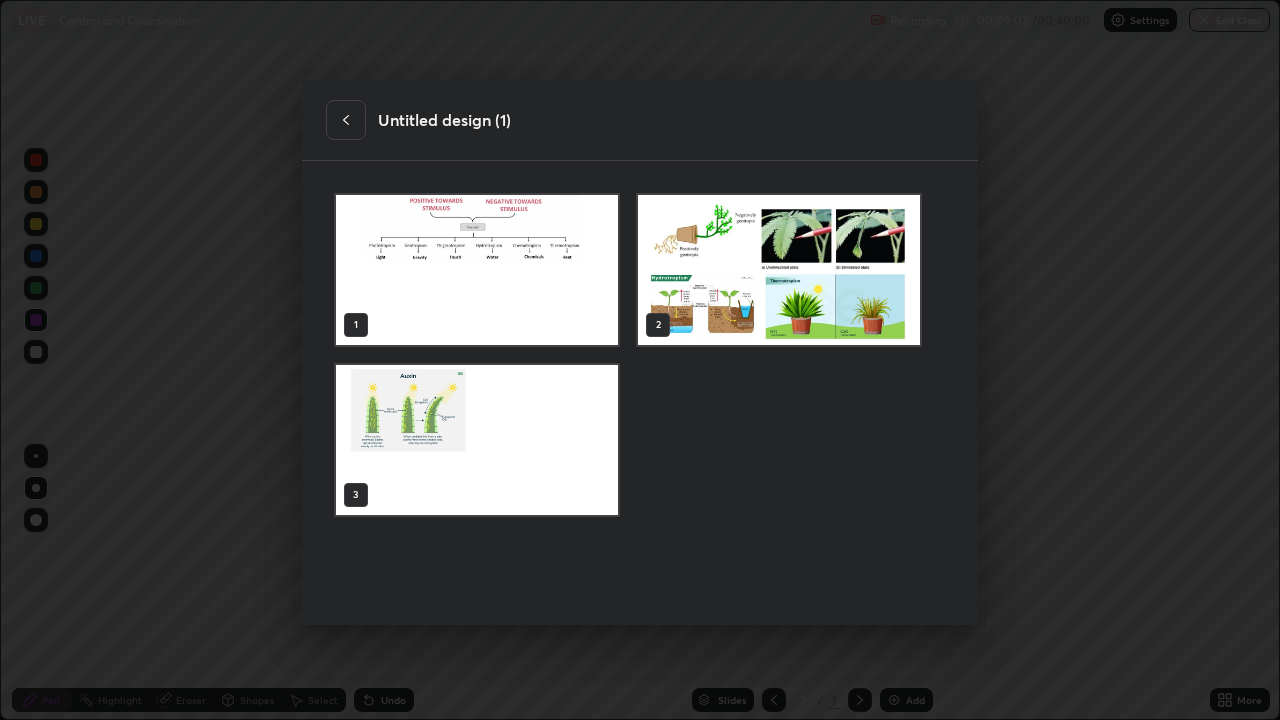 click 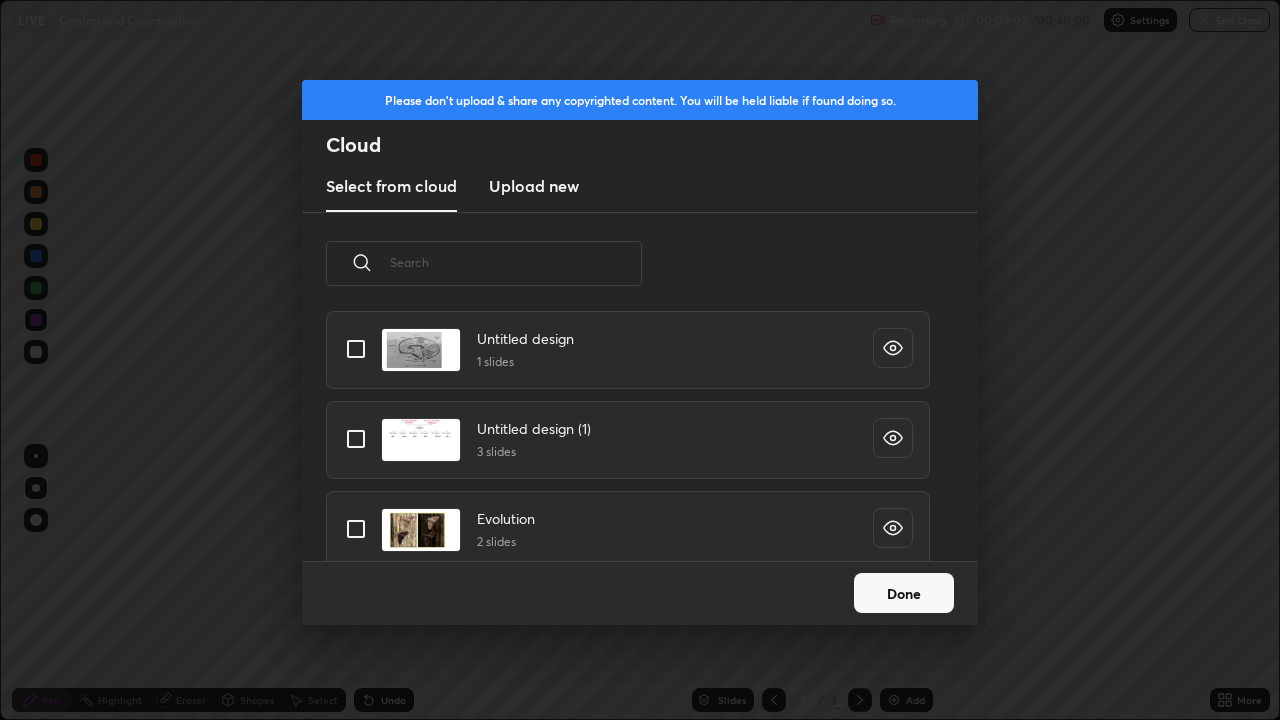 click at bounding box center [356, 439] 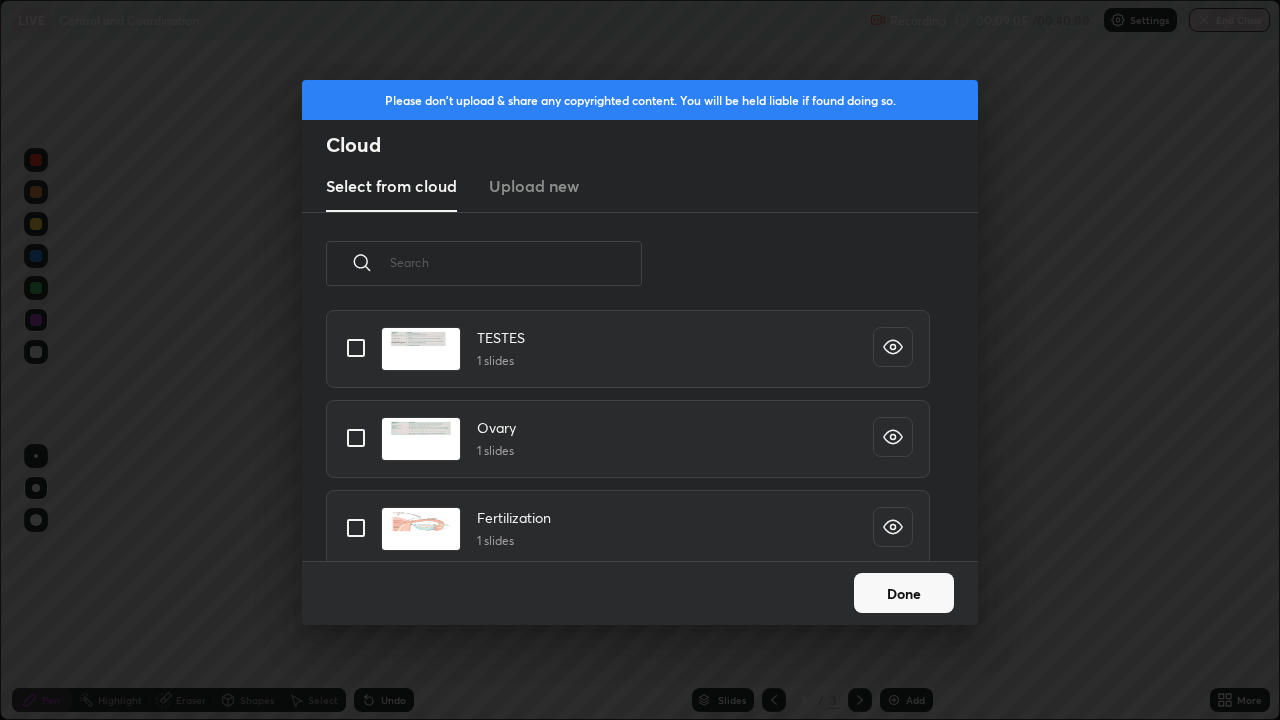 scroll, scrollTop: 5338, scrollLeft: 0, axis: vertical 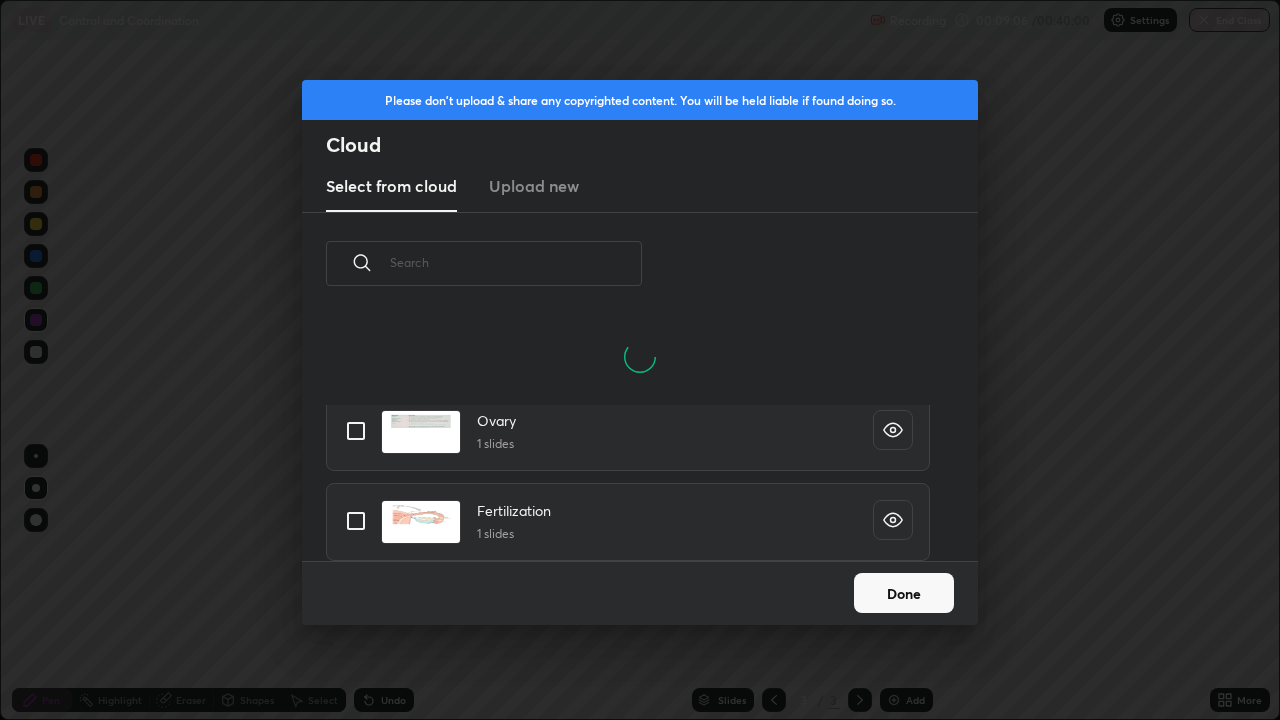 click on "Done" at bounding box center (904, 593) 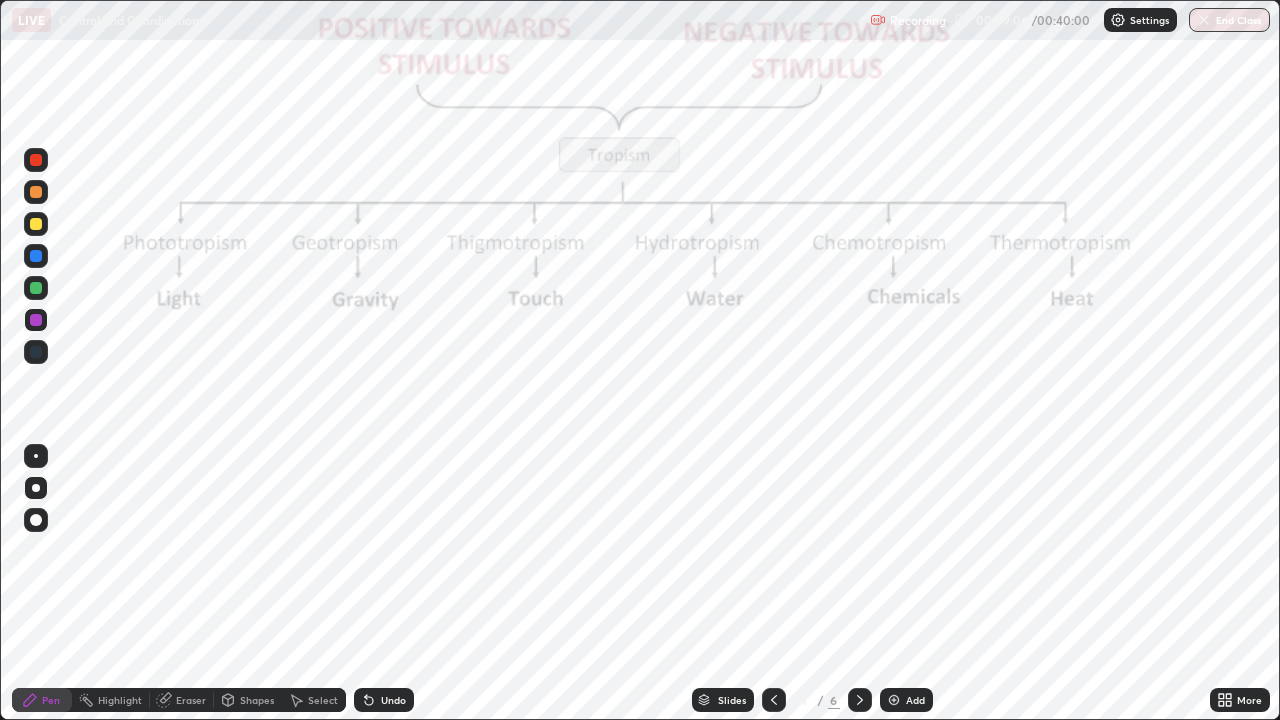 scroll, scrollTop: 0, scrollLeft: 0, axis: both 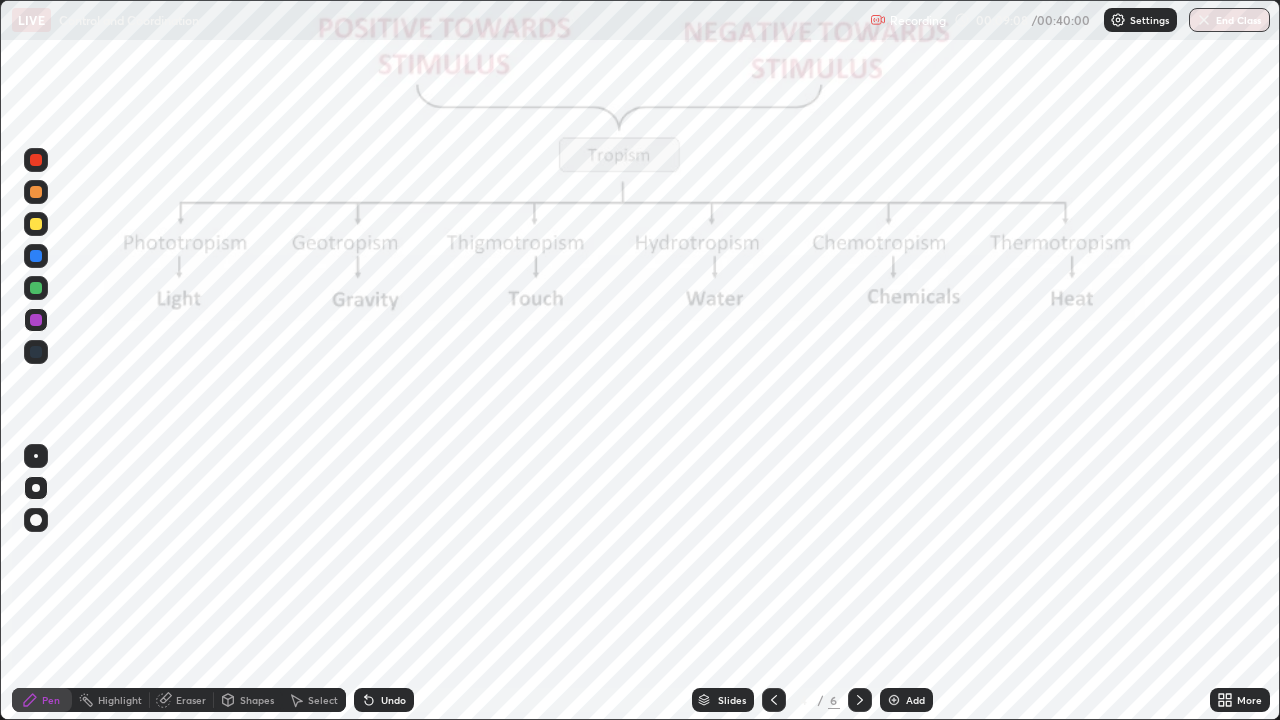 click at bounding box center [894, 700] 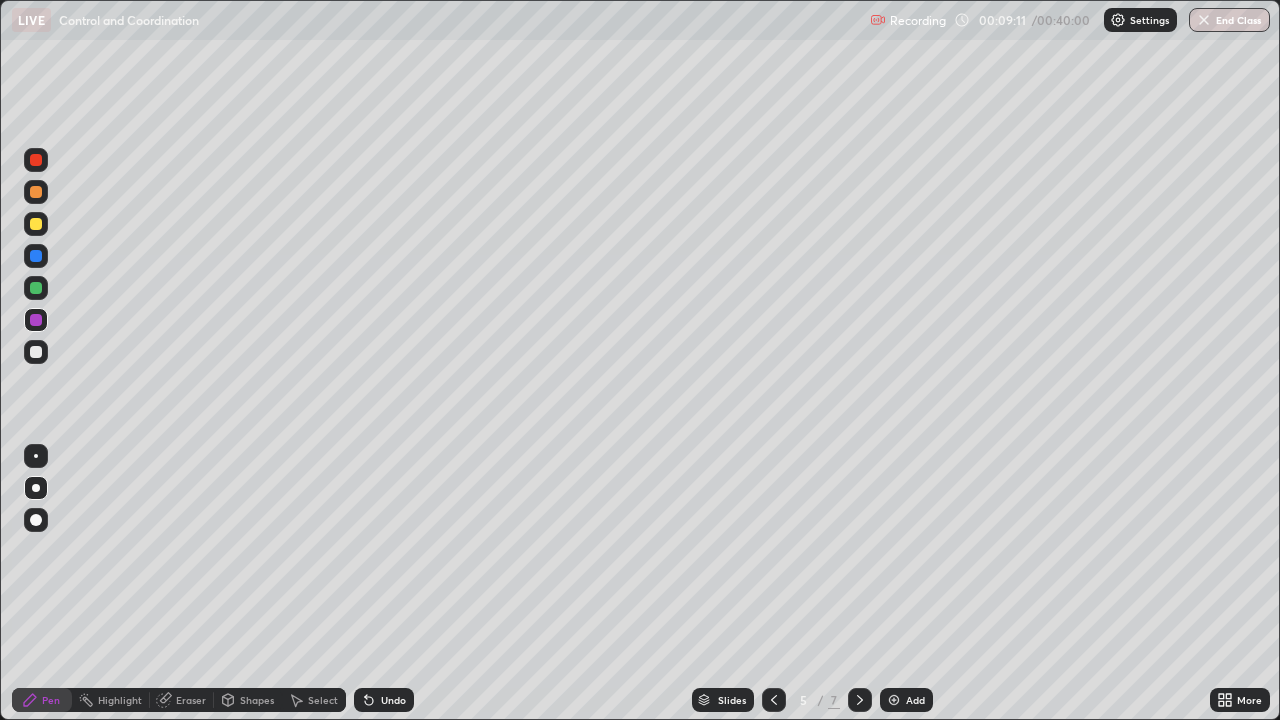 click at bounding box center [36, 224] 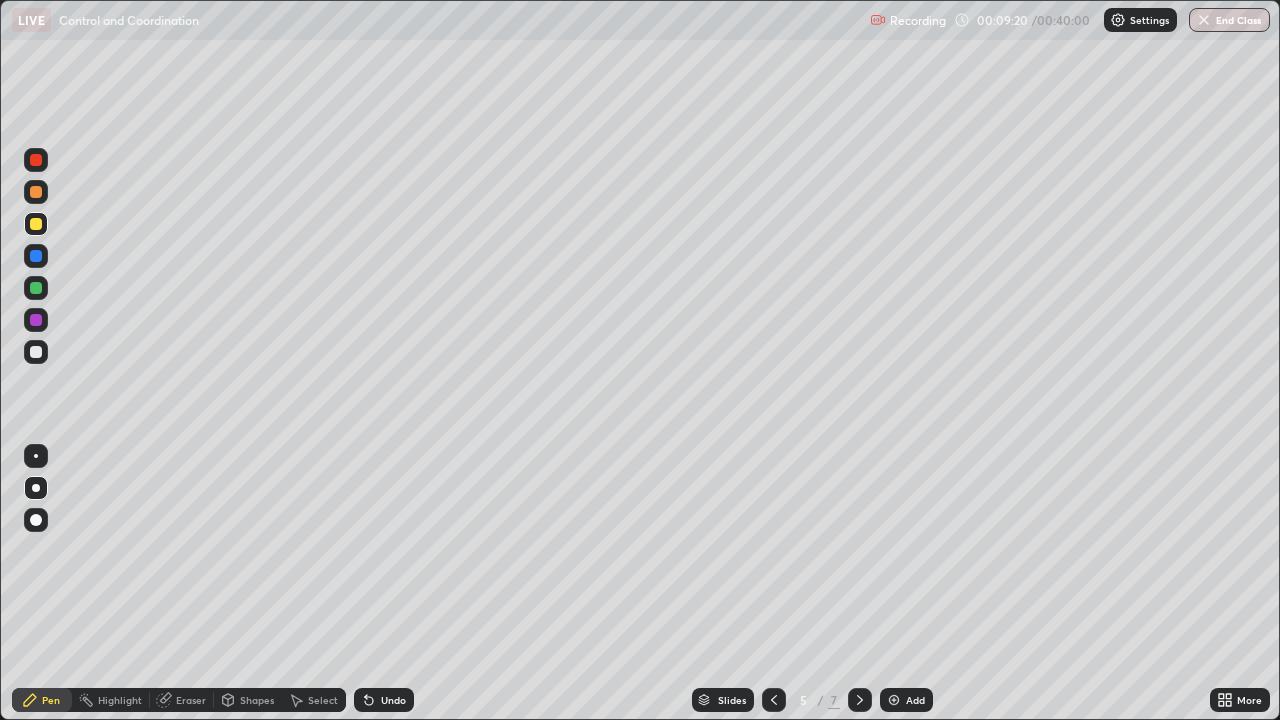 click at bounding box center (36, 256) 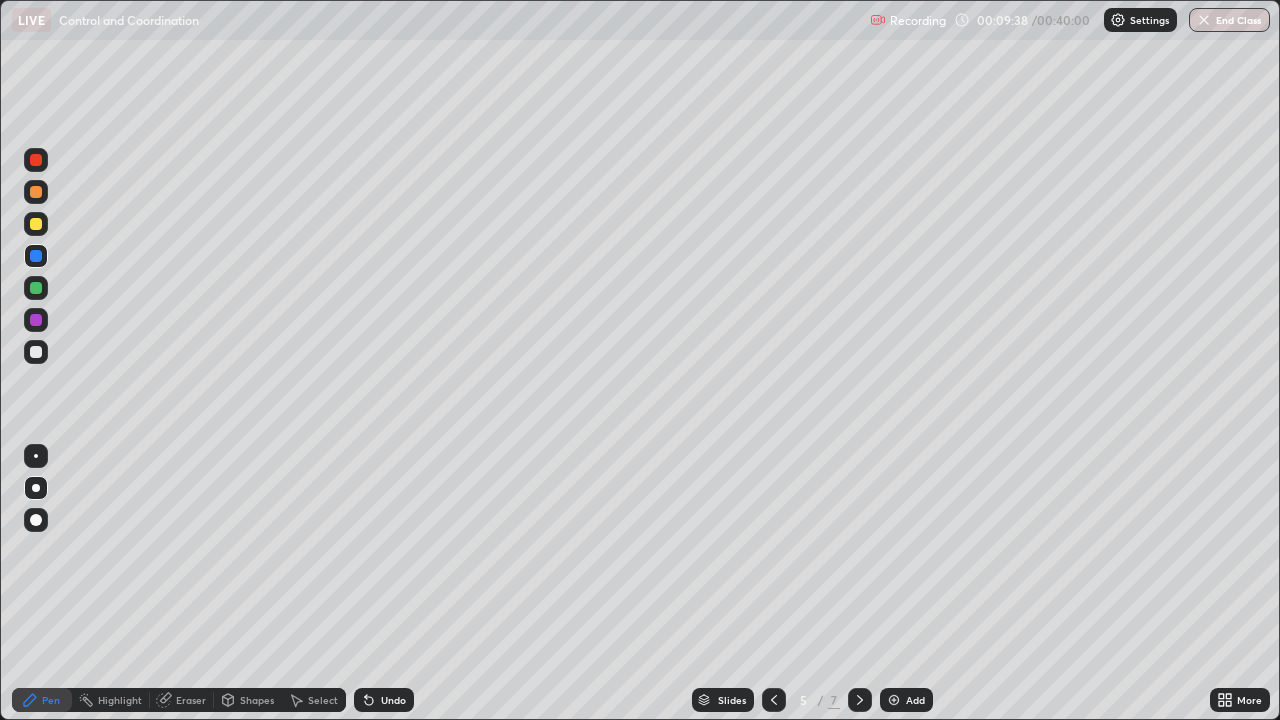 click at bounding box center (36, 352) 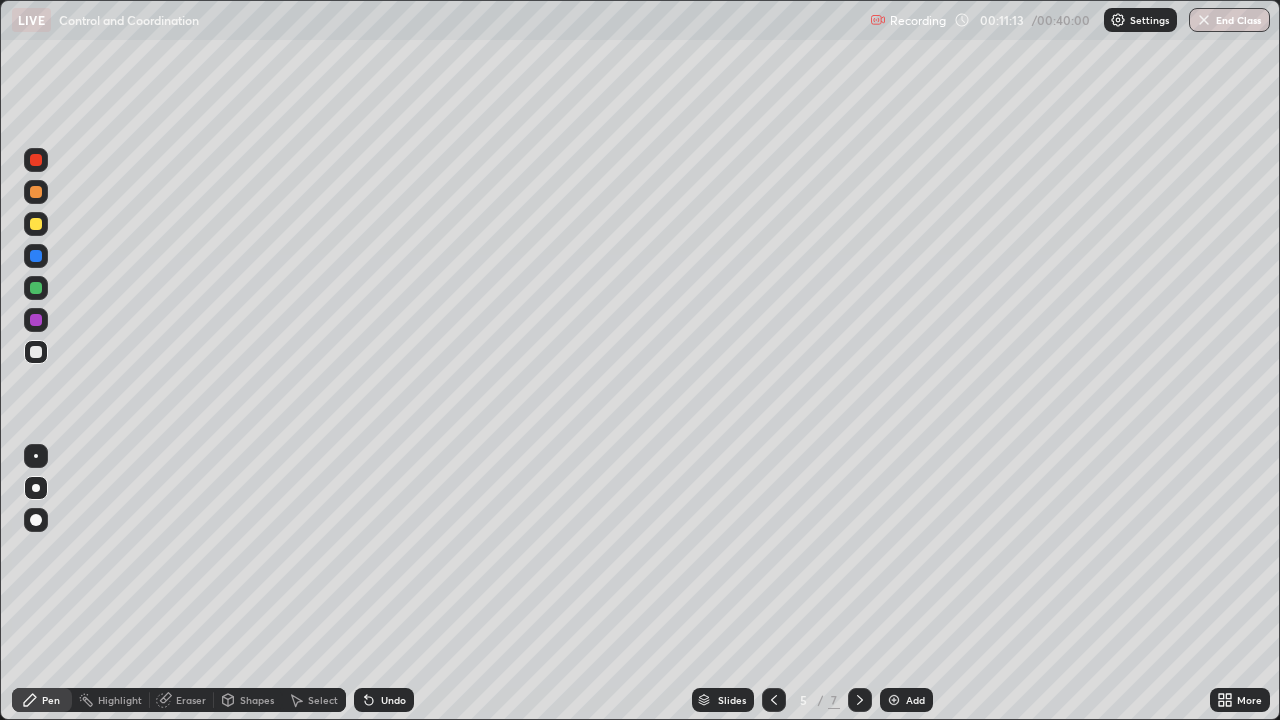 click 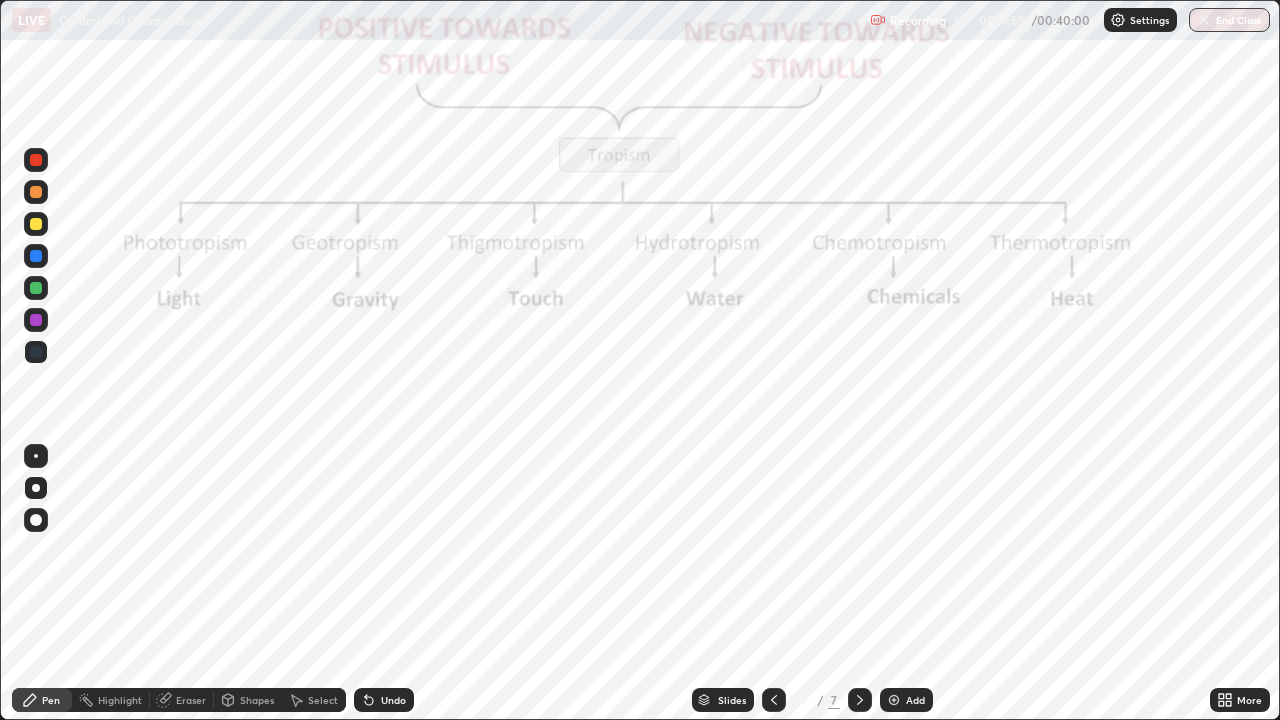 click at bounding box center [36, 320] 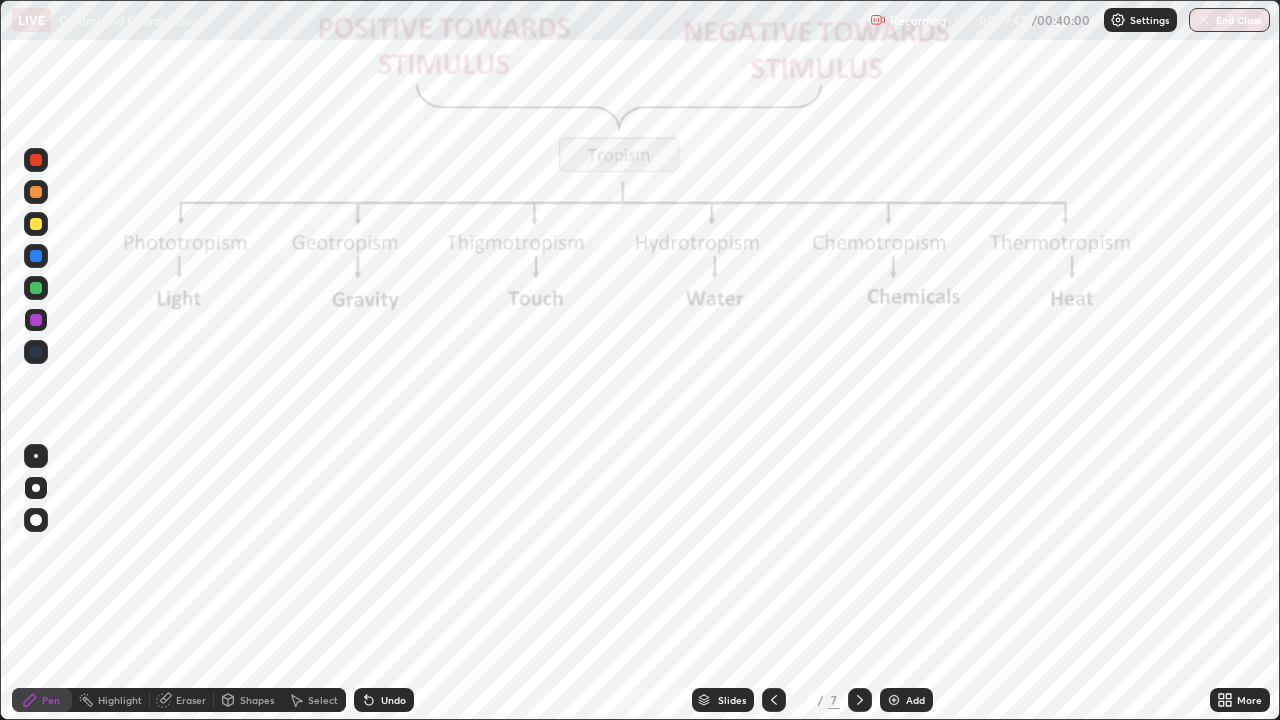 click at bounding box center (894, 700) 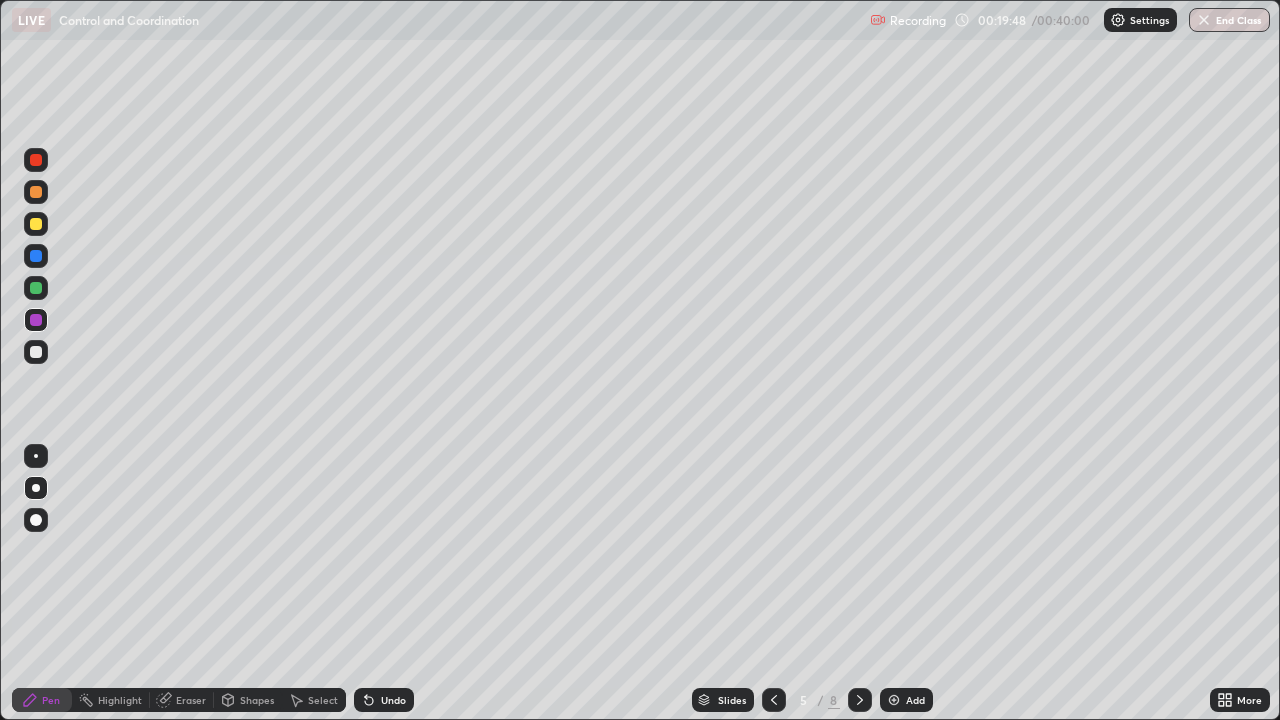click on "More" at bounding box center (1240, 700) 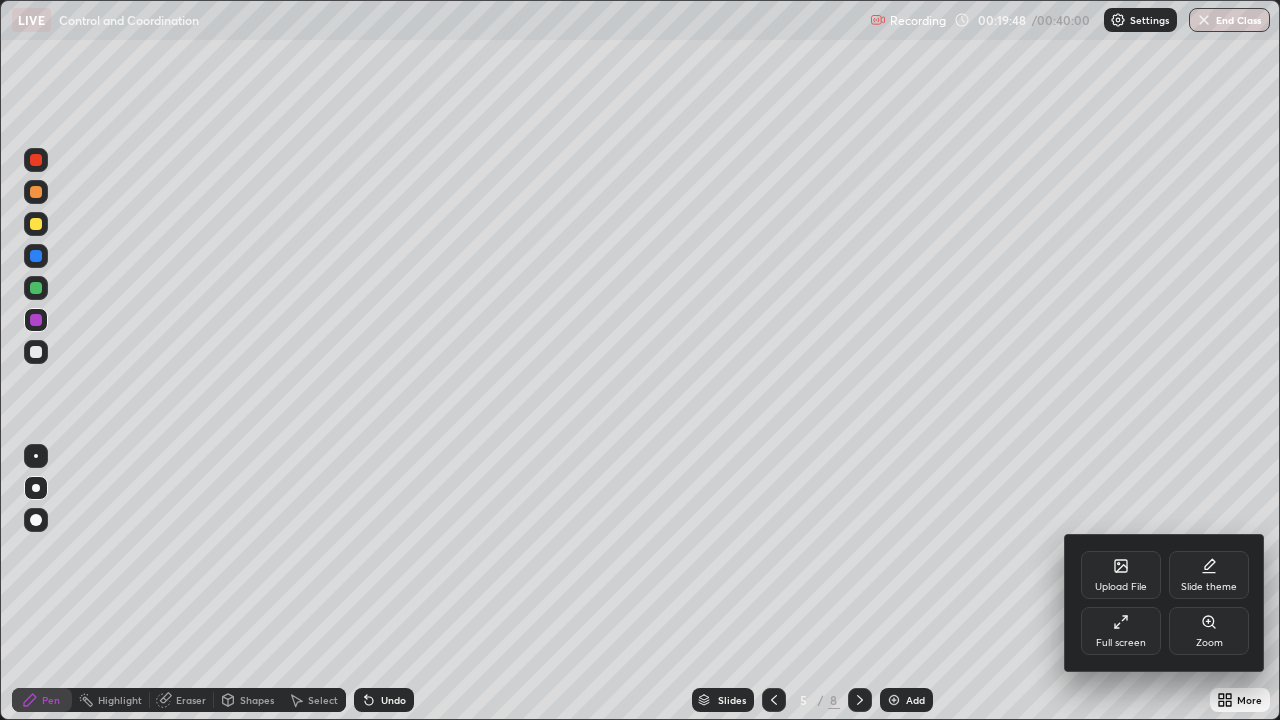 click at bounding box center (640, 360) 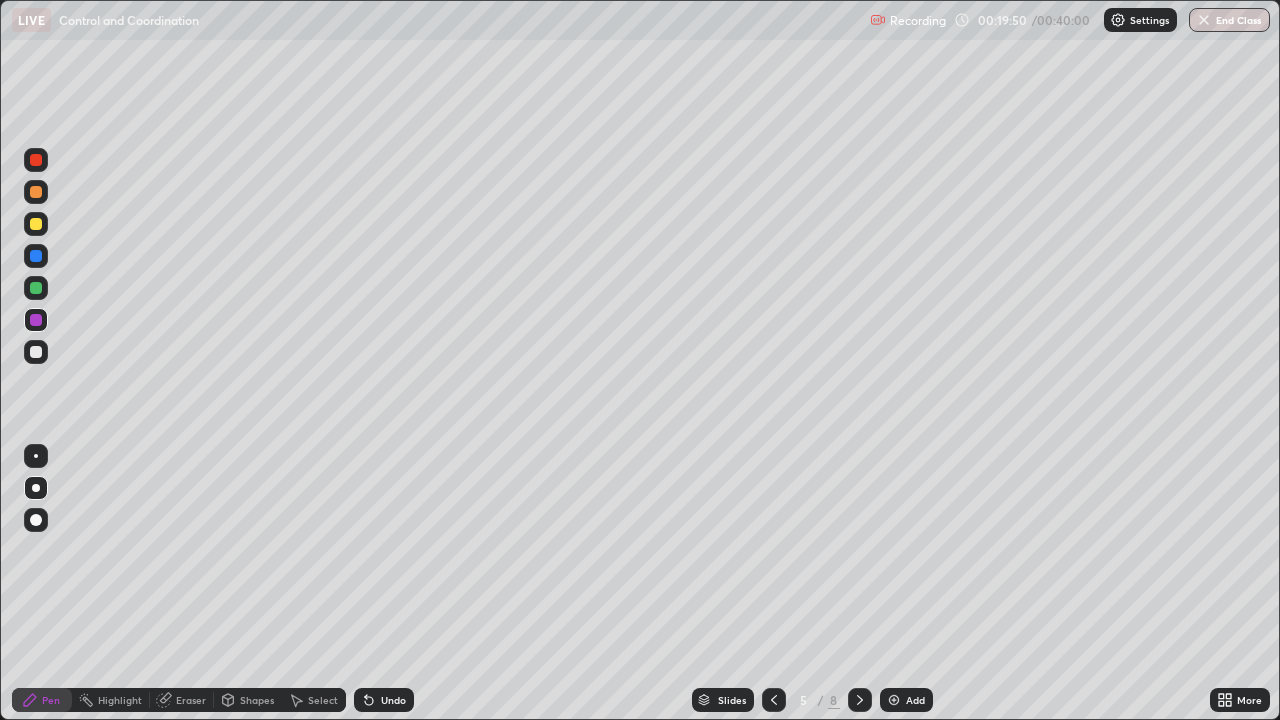 click 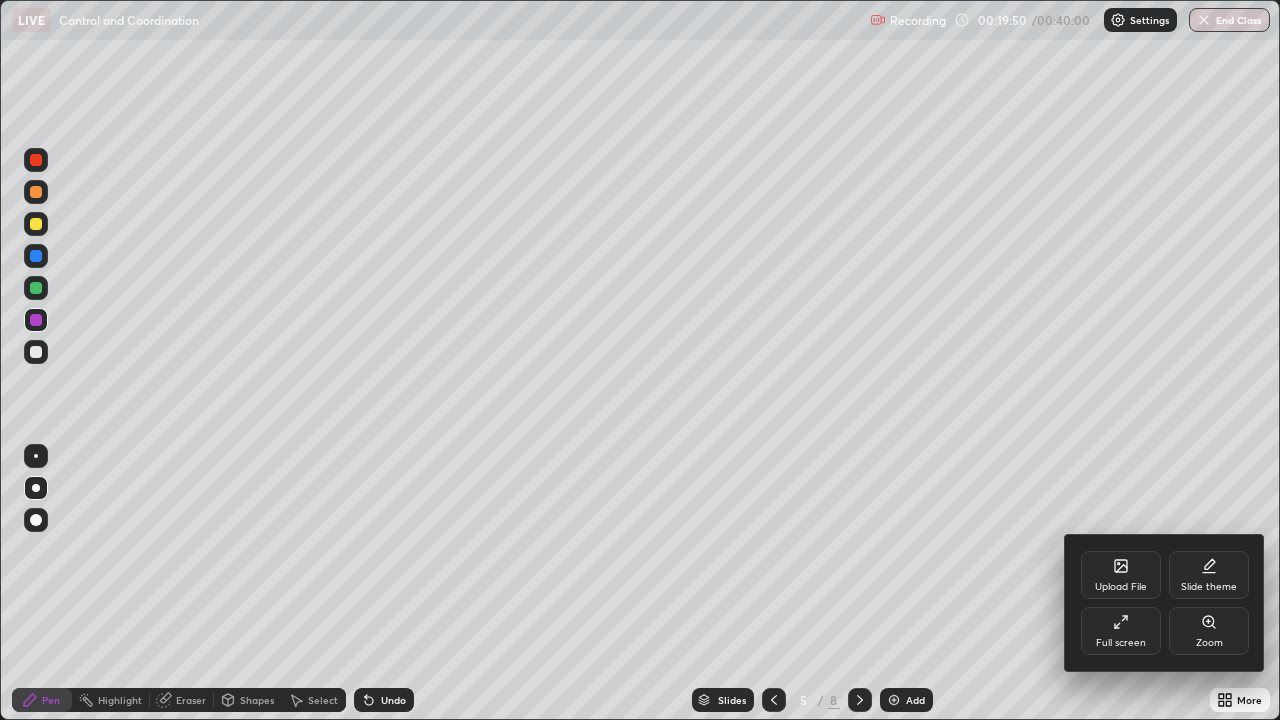 click on "Upload File" at bounding box center [1121, 575] 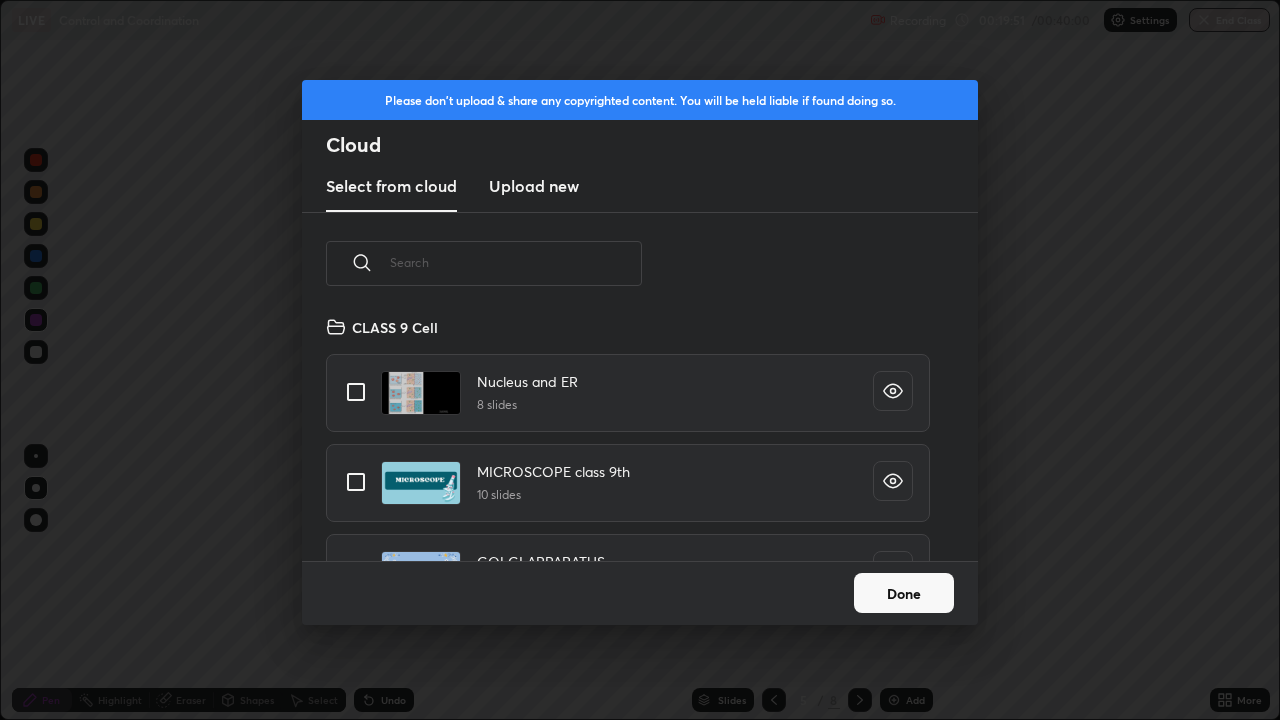 scroll, scrollTop: 7, scrollLeft: 11, axis: both 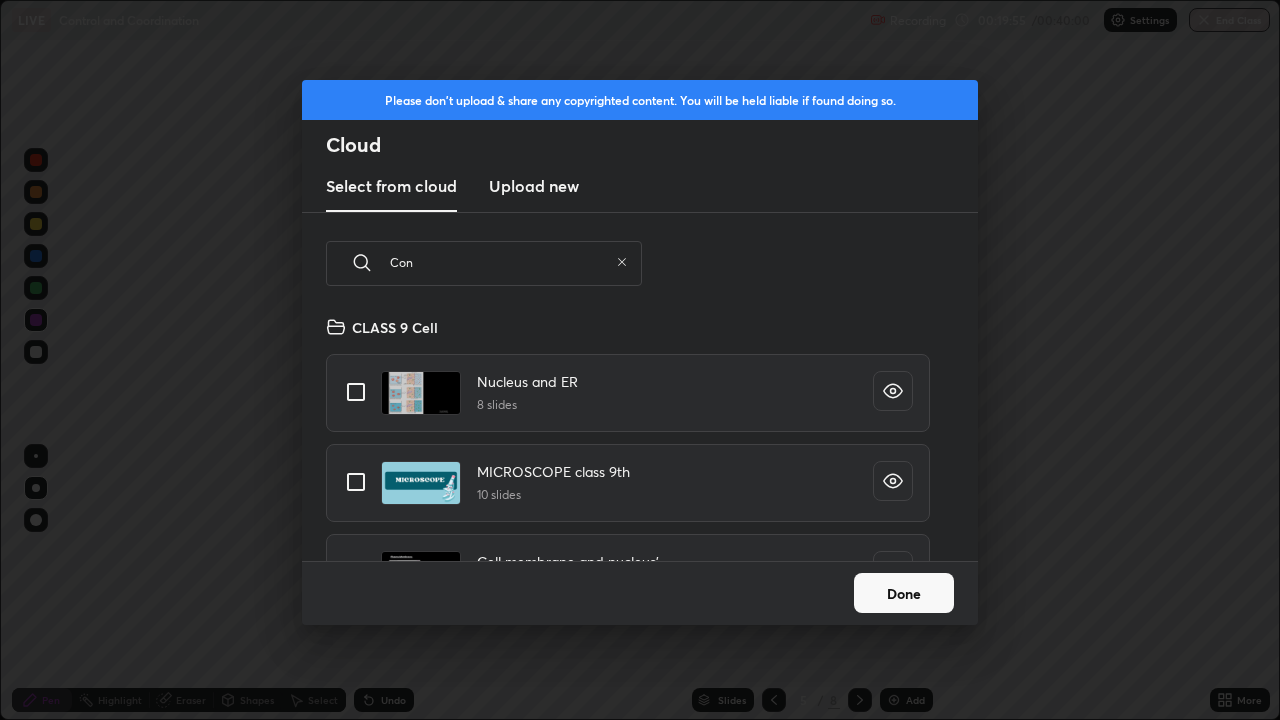 type on "Cont" 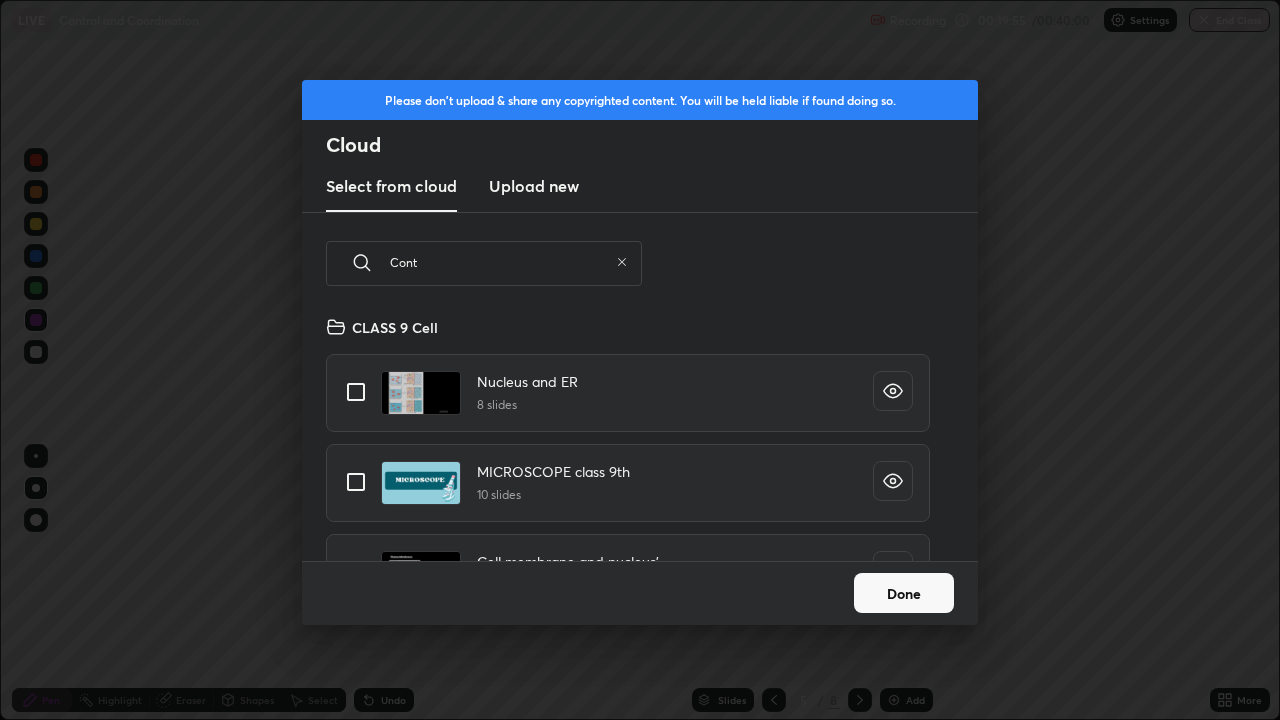 type on "x" 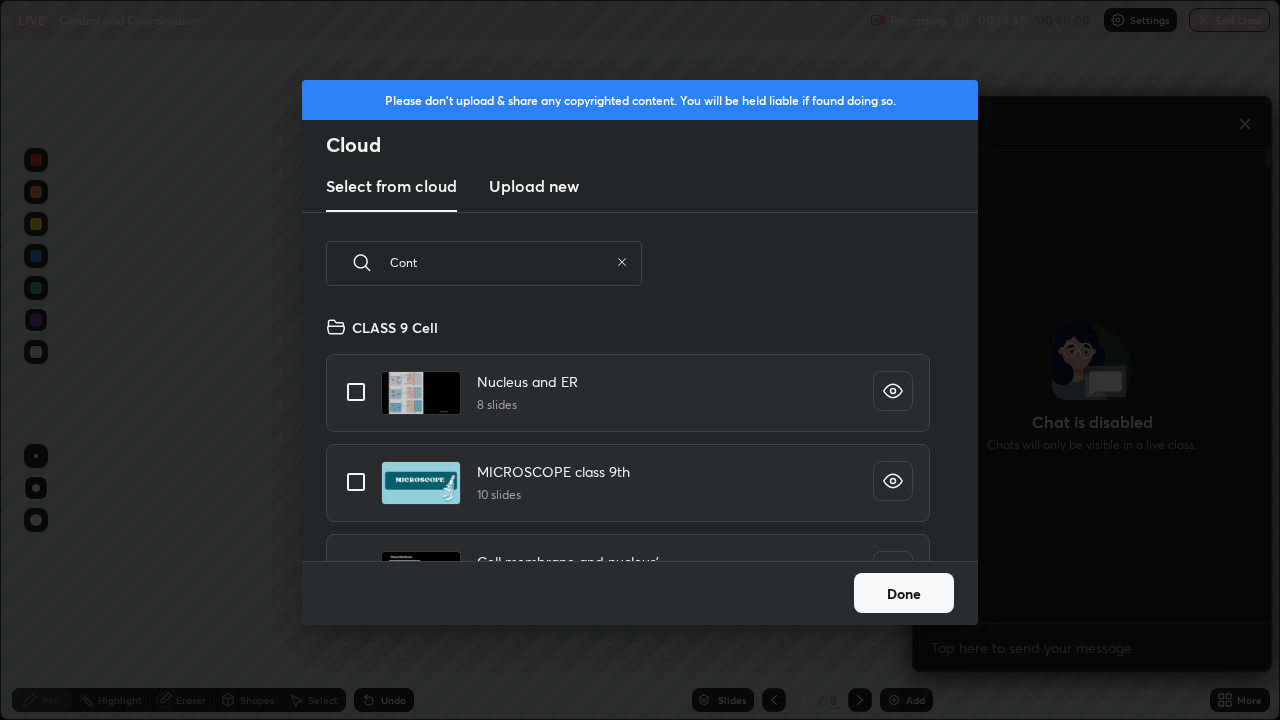 scroll, scrollTop: 514, scrollLeft: 352, axis: both 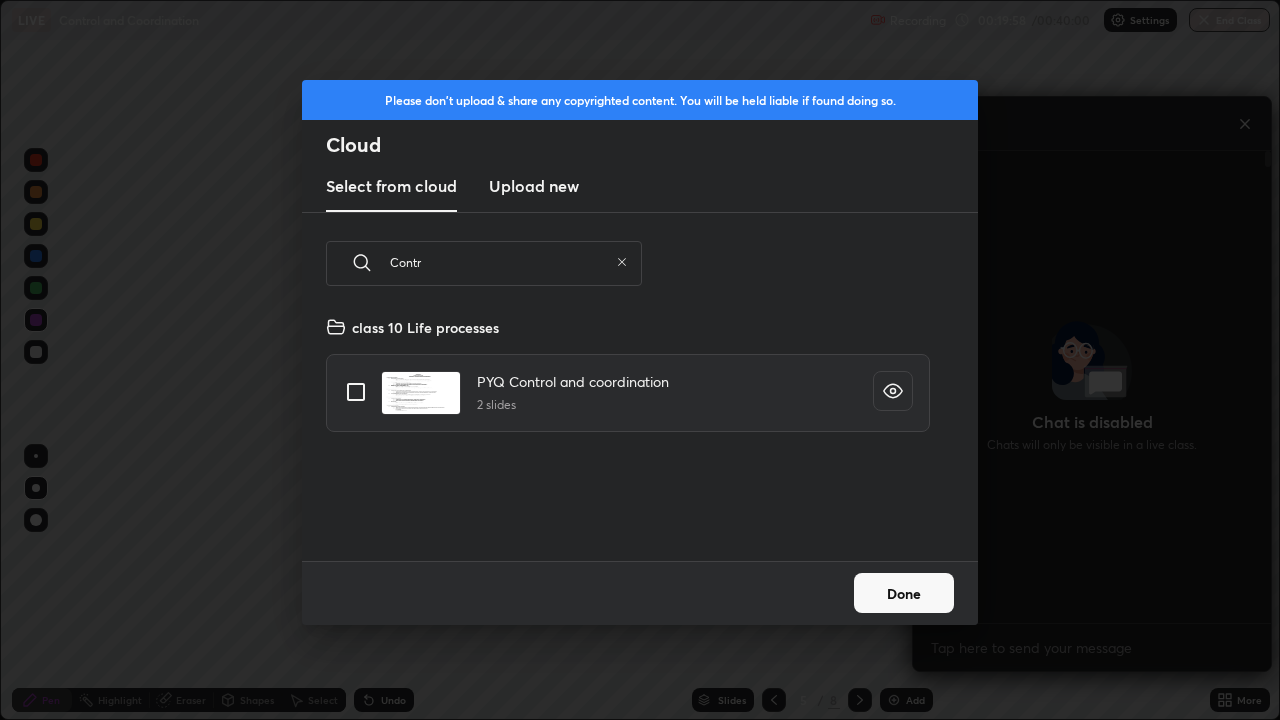 type on "Contr" 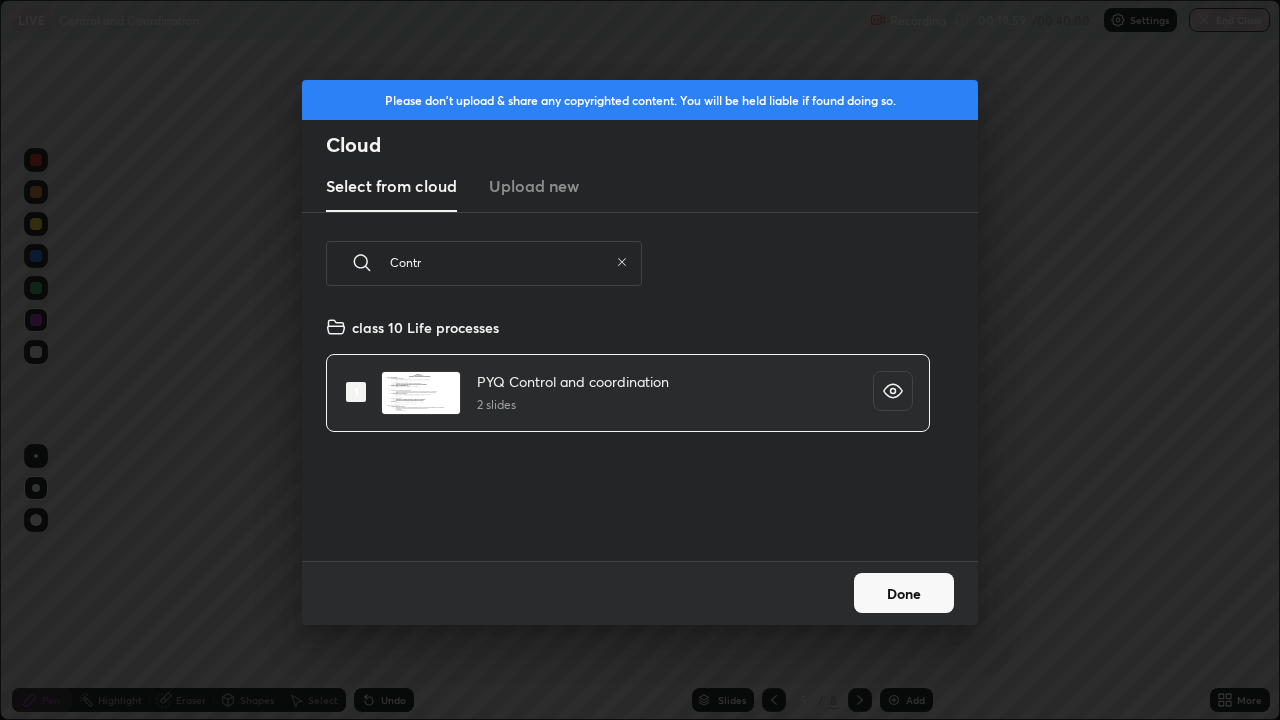 click on "Done" at bounding box center [904, 593] 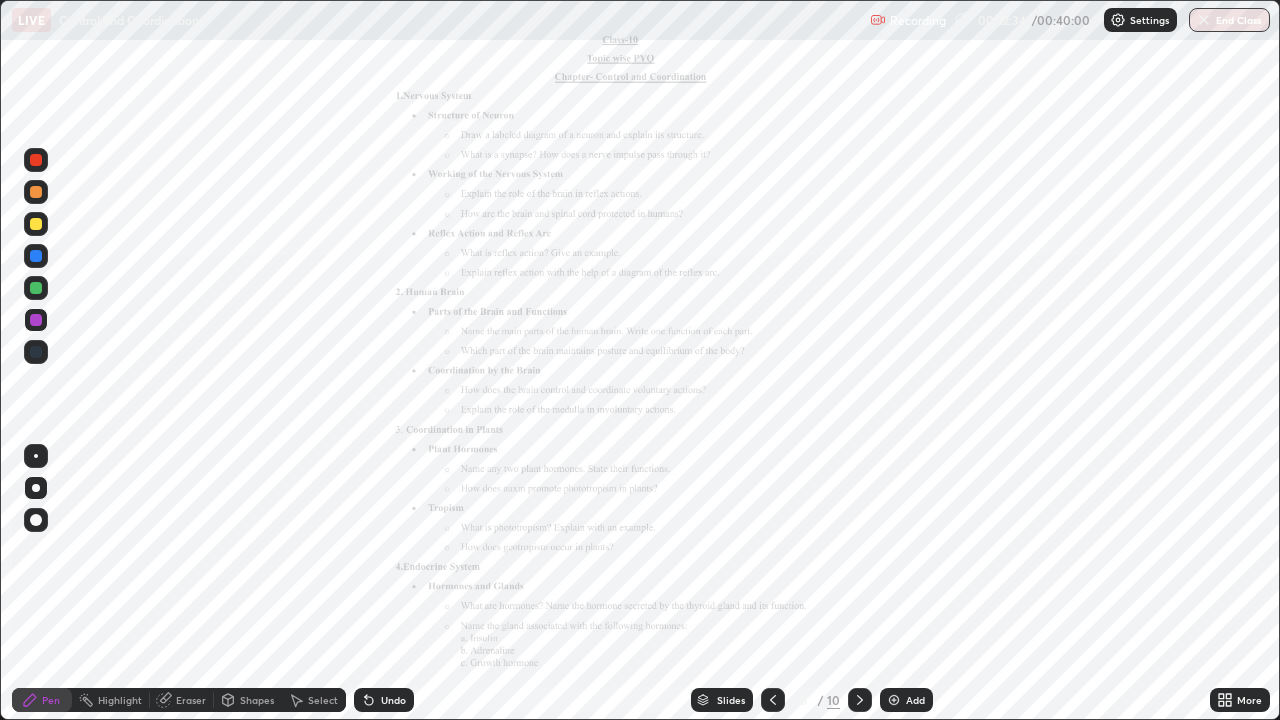 click 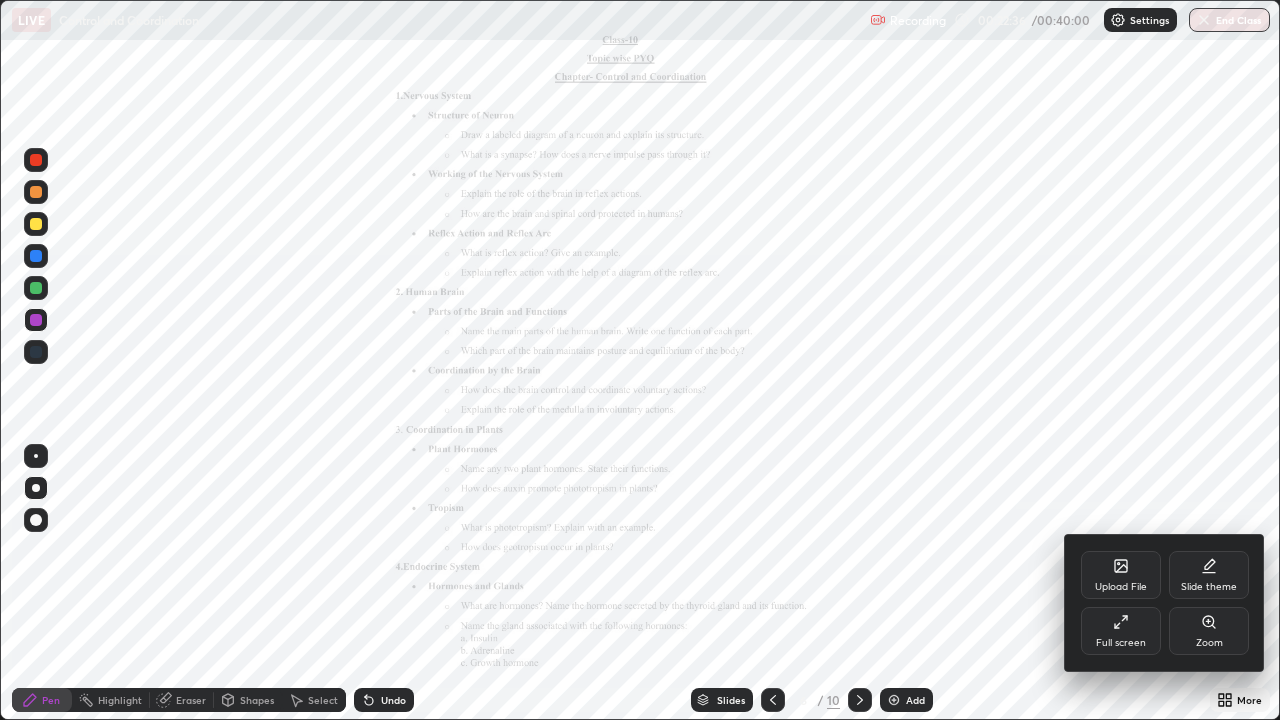 click on "Zoom" at bounding box center [1209, 631] 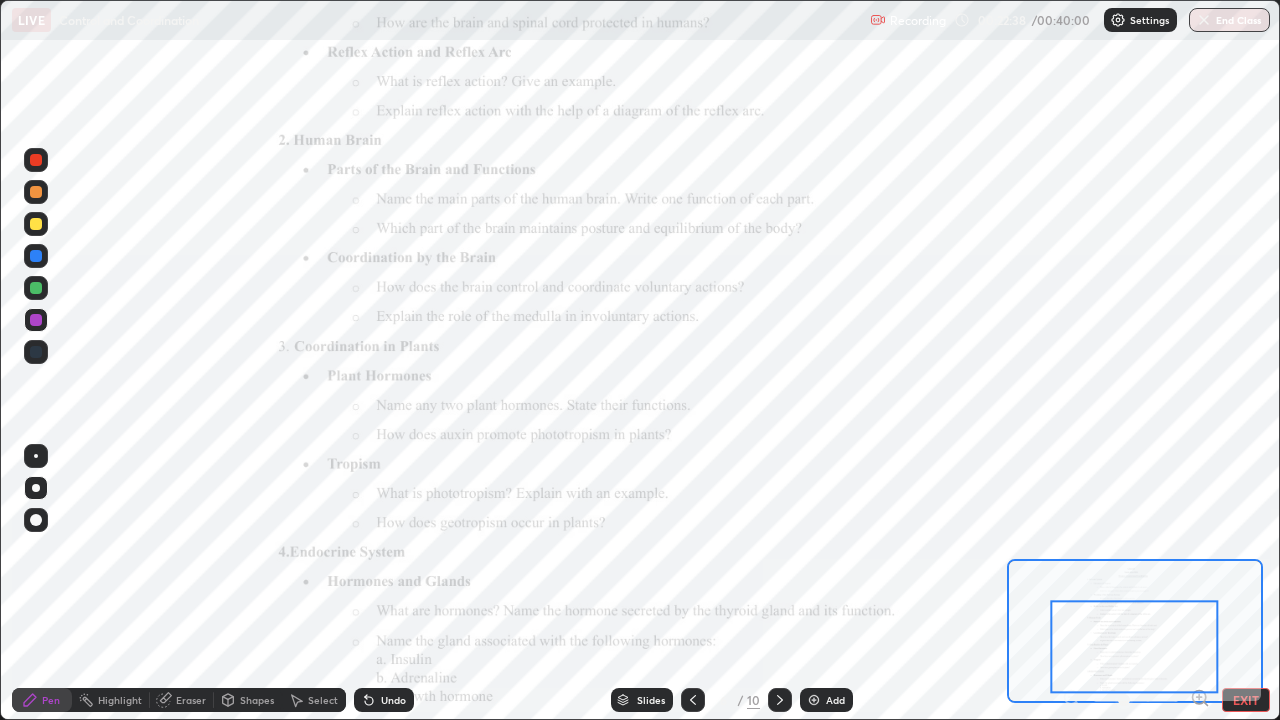 click 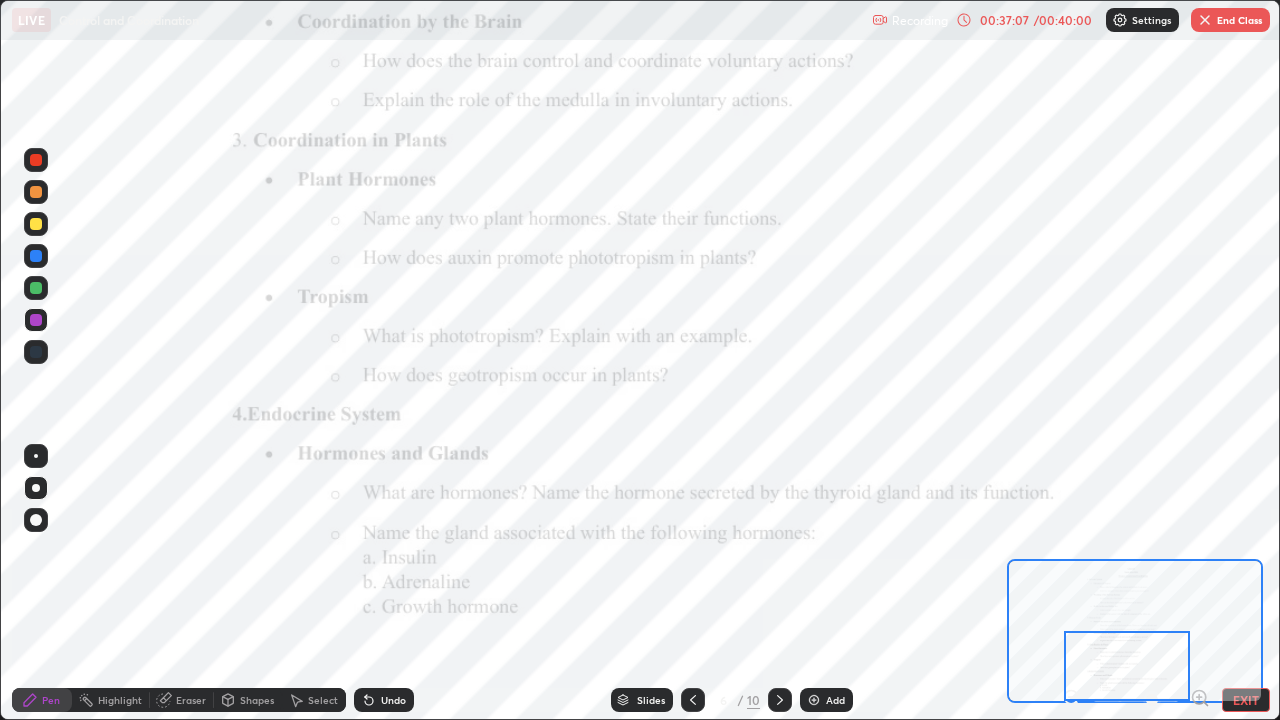 click on "End Class" at bounding box center (1230, 20) 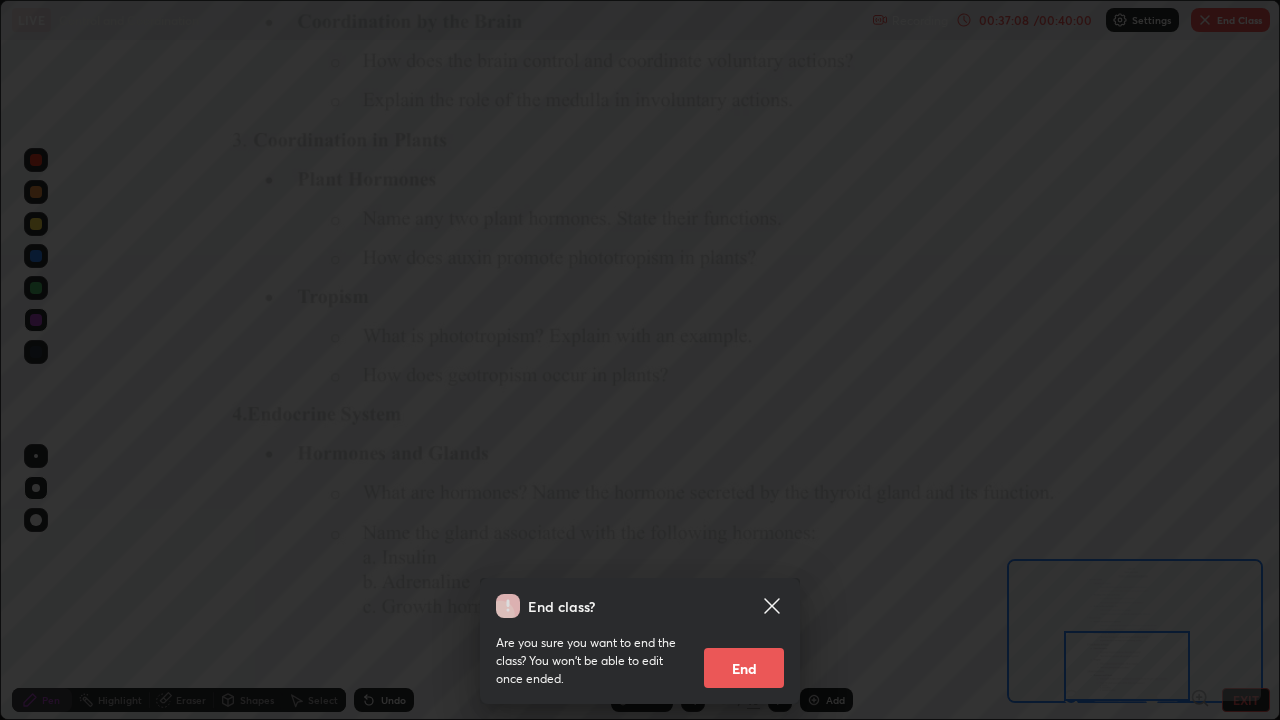 click on "End" at bounding box center [744, 668] 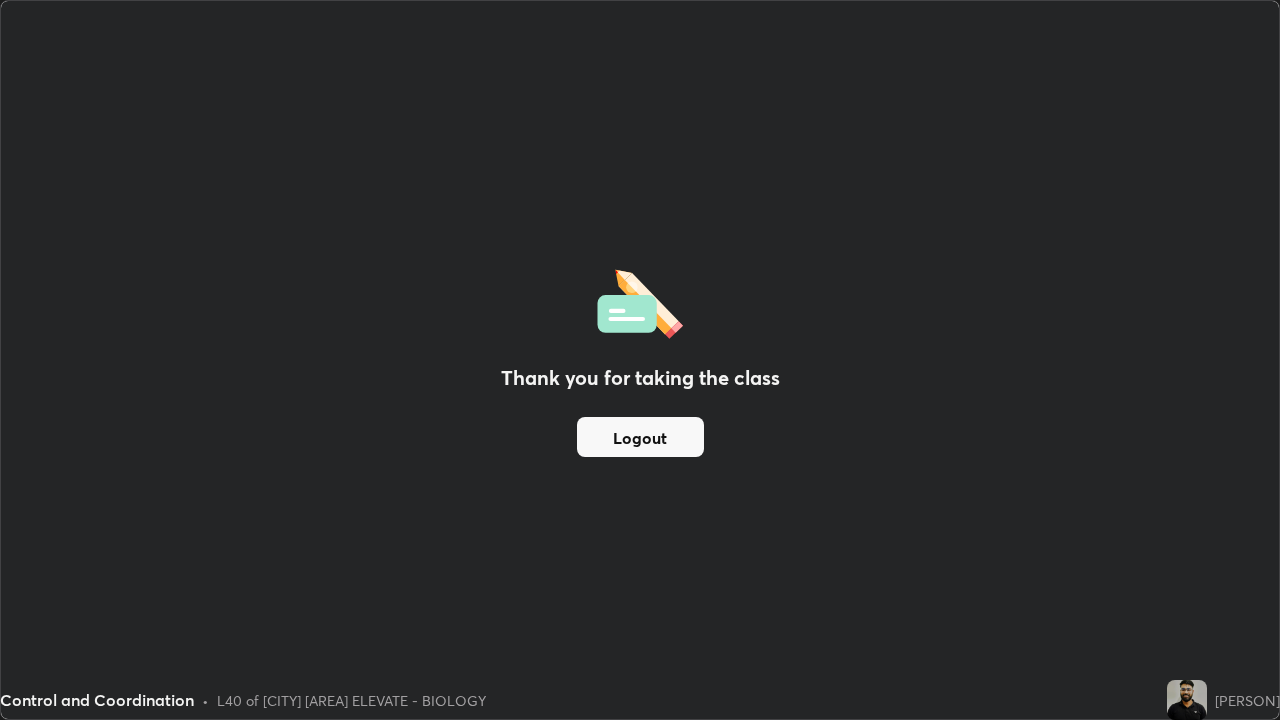 click on "Logout" at bounding box center (640, 437) 